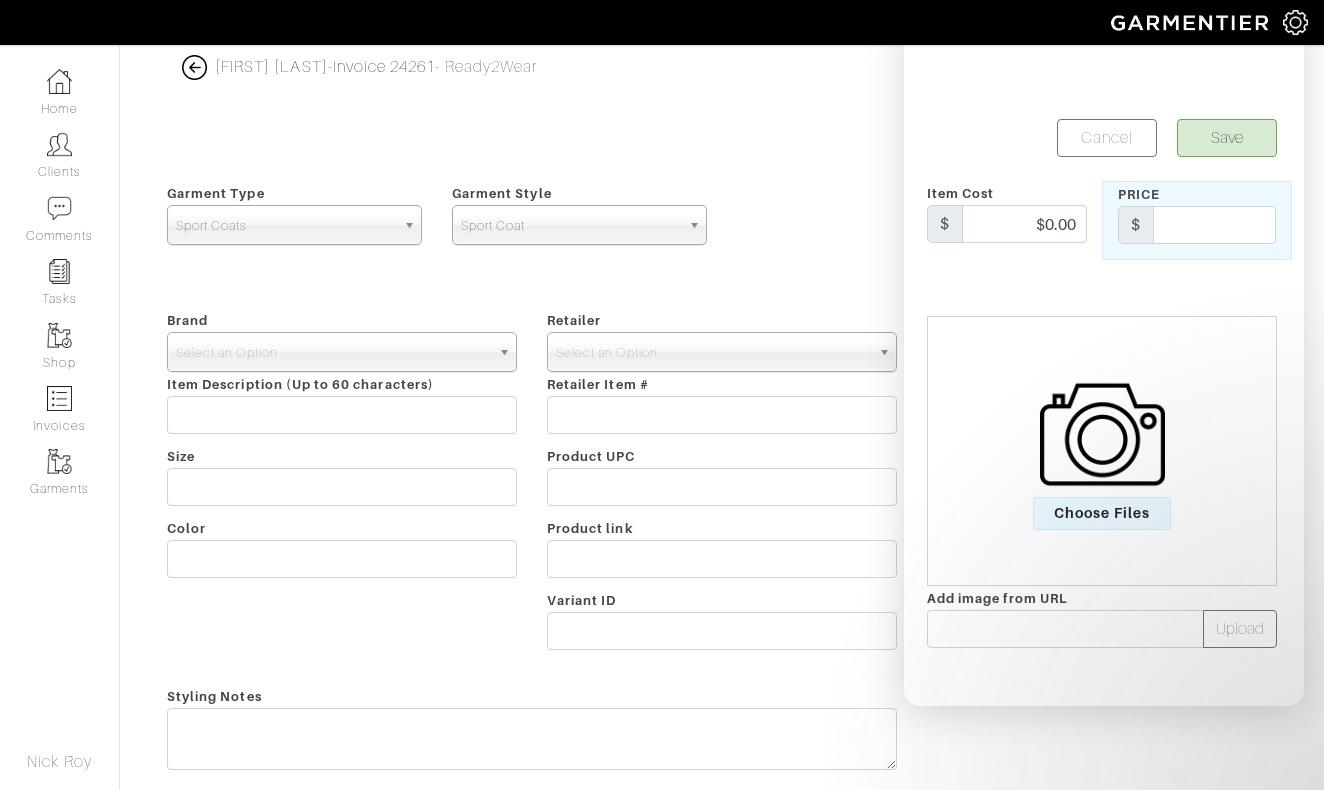 scroll, scrollTop: 0, scrollLeft: 0, axis: both 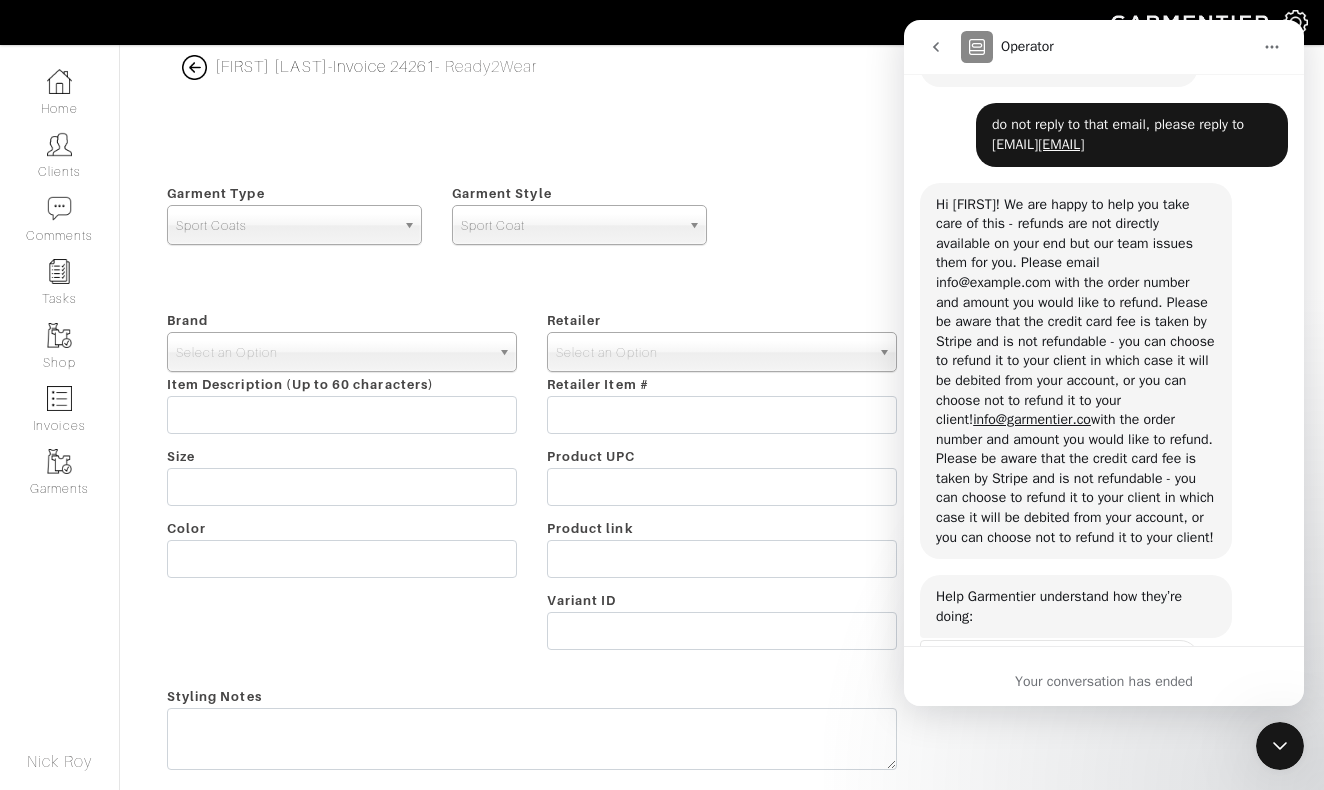 click on "[FIRST] [LAST]  -
Invoice 24261  -
[BRAND]
Save
Cancel
Garment Type
Tops
Bottoms
Sport Coats
Suiting
Outerwear
Shoes
Swimwear
Accessories
Other
Sport Coats
Garment Style
Sport Coat
Sport Coat
Item Cost
$
$0.00
Price
$
Brand
-
032c
1017 ALYX 9SM
111SKIN
11 by Boris Bidjan Saberi
11 Honore
12 Storeez
1822 Denim
19 Cooper
1 Atelier
1.STATE
21 Drops
24/7 Perspective
24S
27 EDIT" at bounding box center [722, 446] 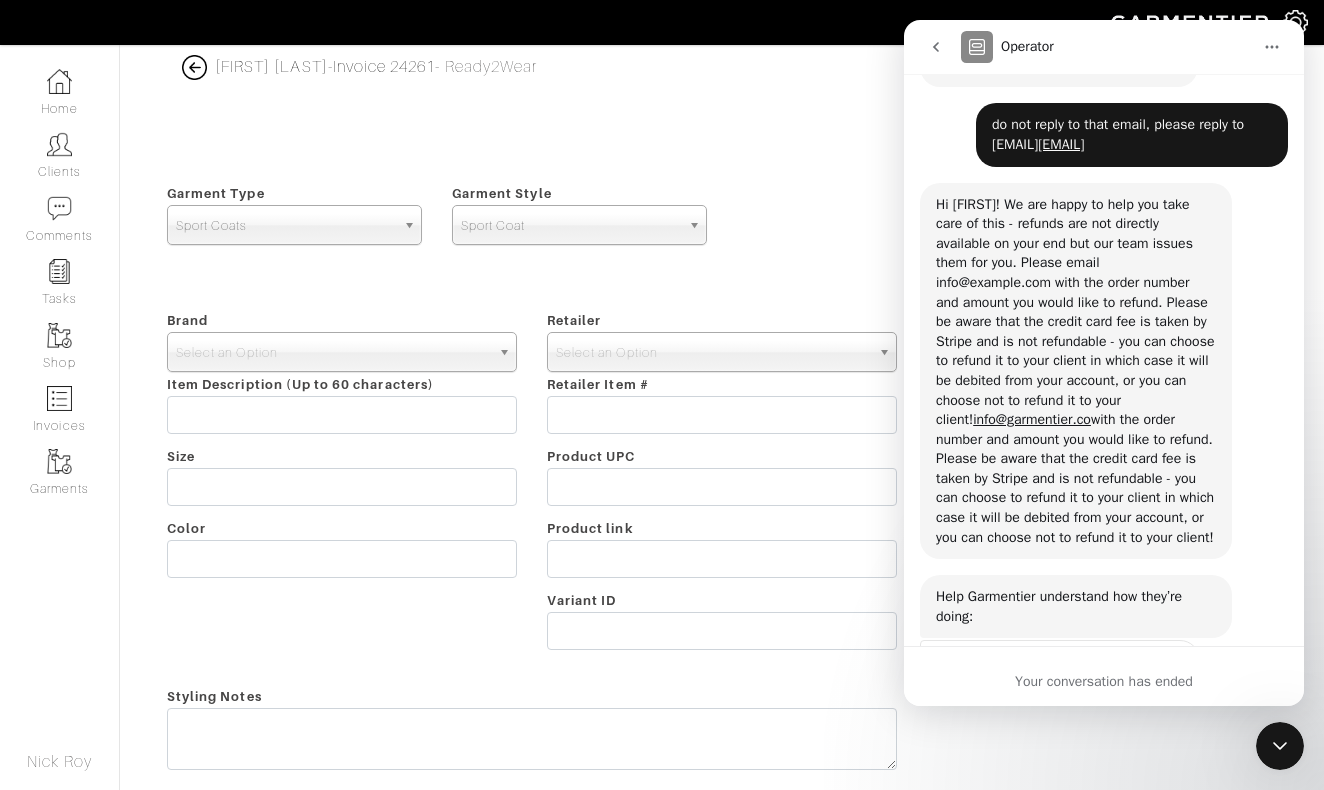 scroll, scrollTop: 0, scrollLeft: 0, axis: both 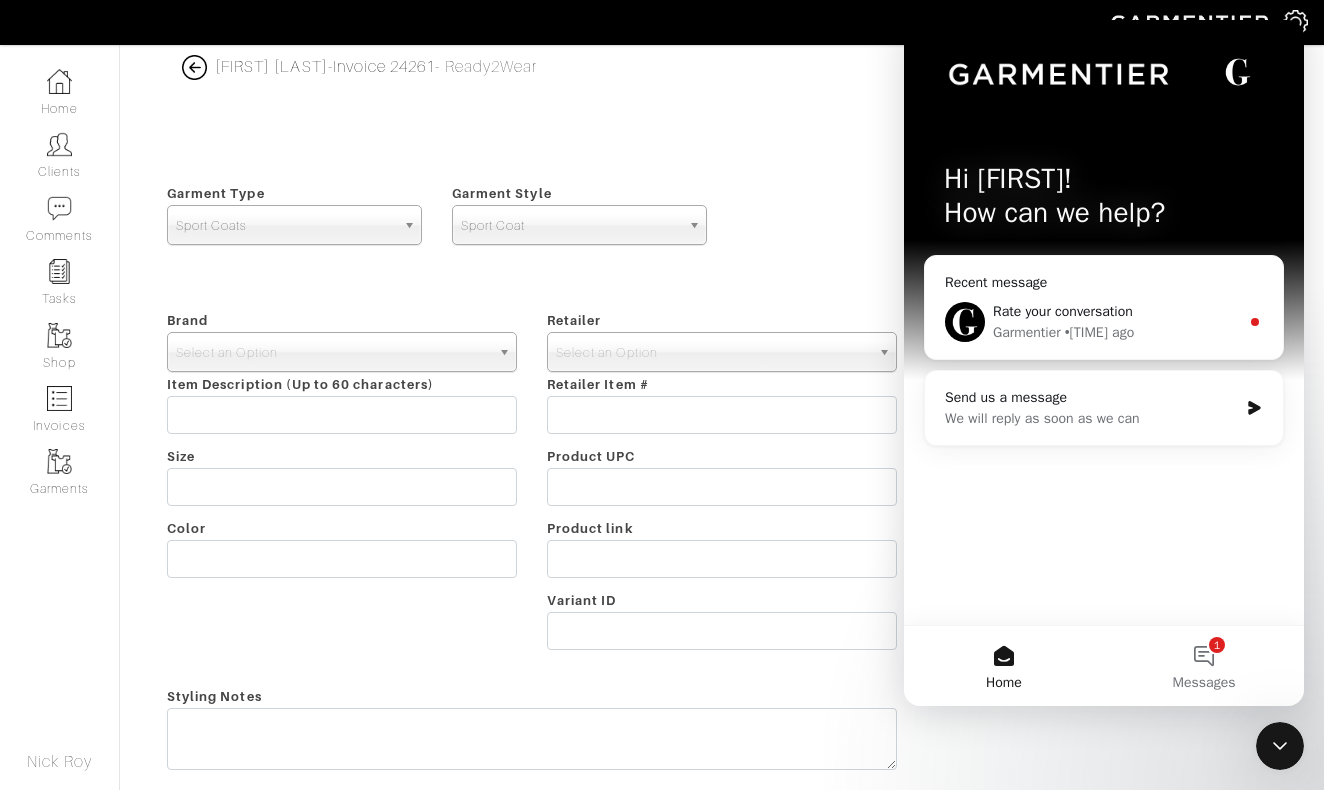 click at bounding box center (817, 220) 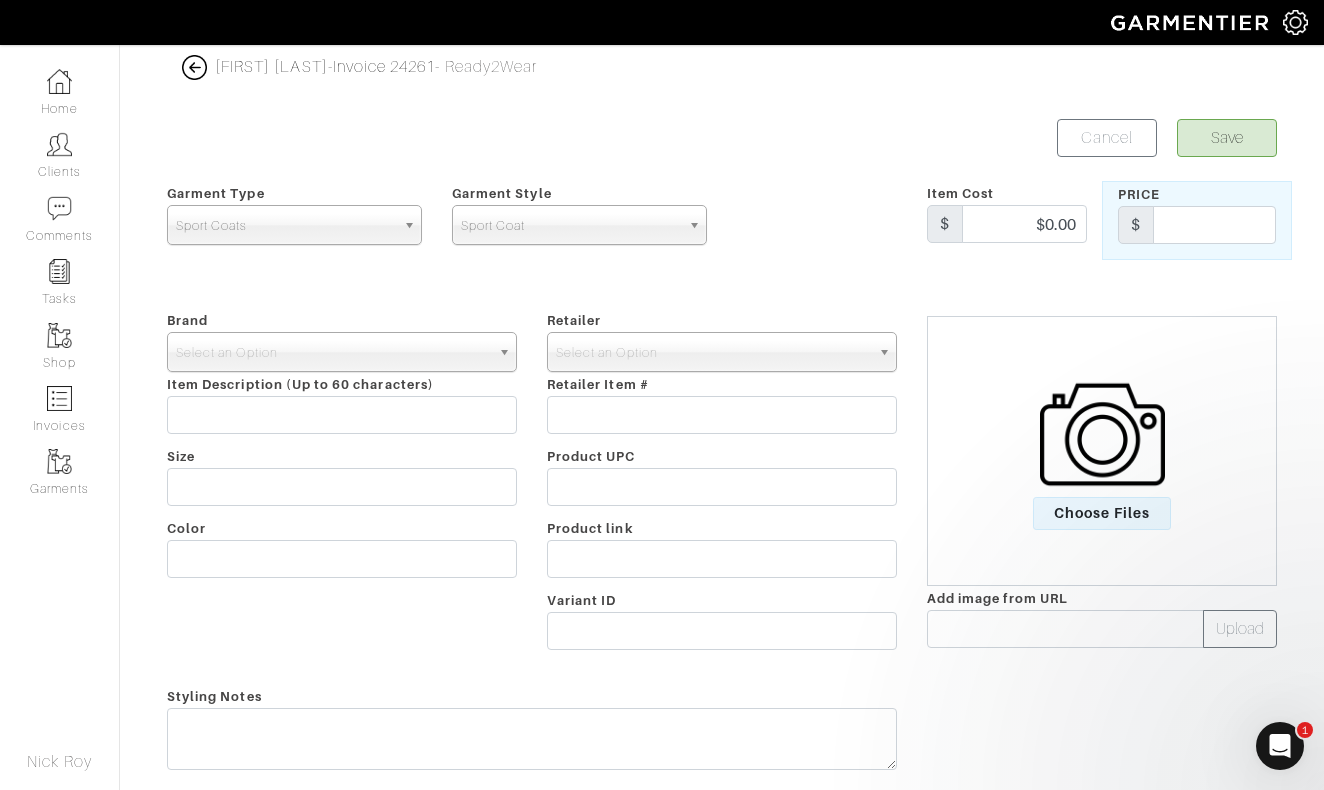scroll, scrollTop: 0, scrollLeft: 0, axis: both 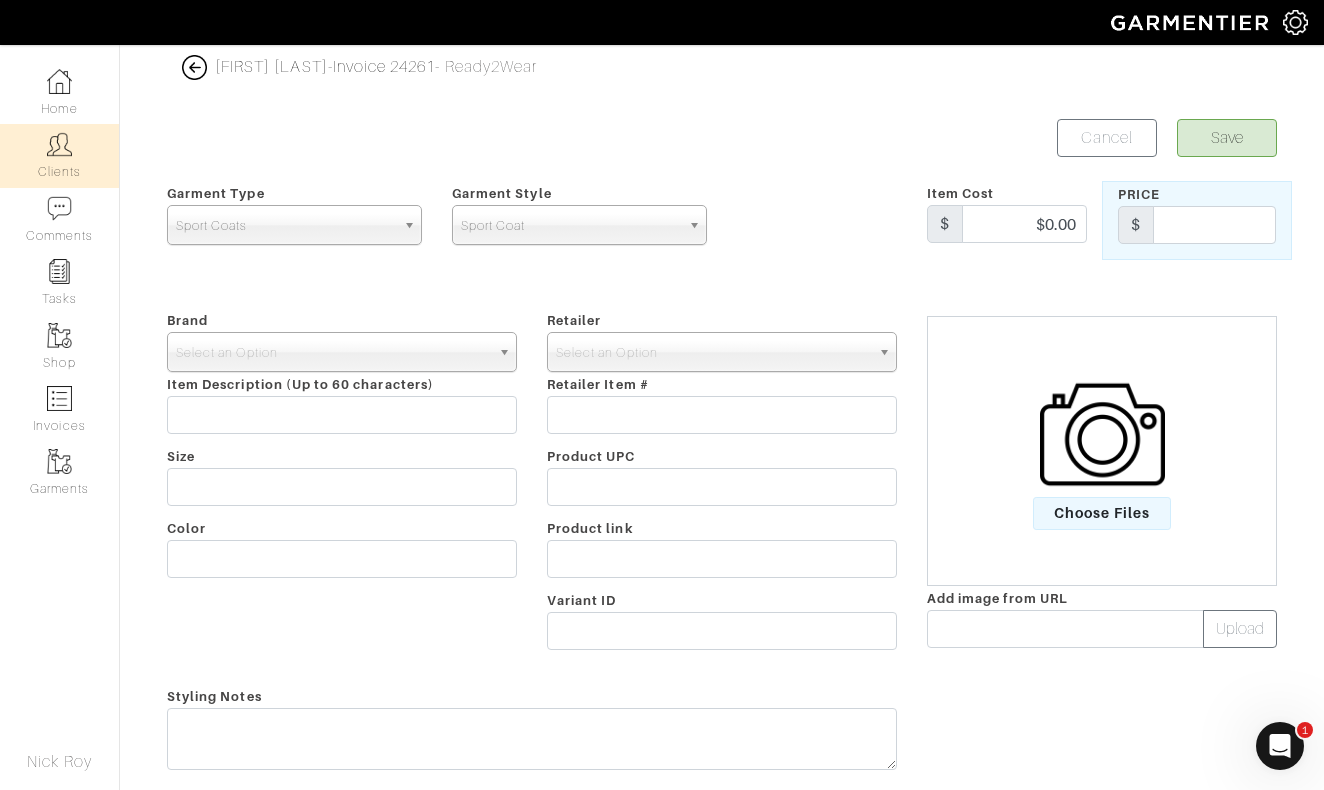 click on "Clients" at bounding box center (59, 155) 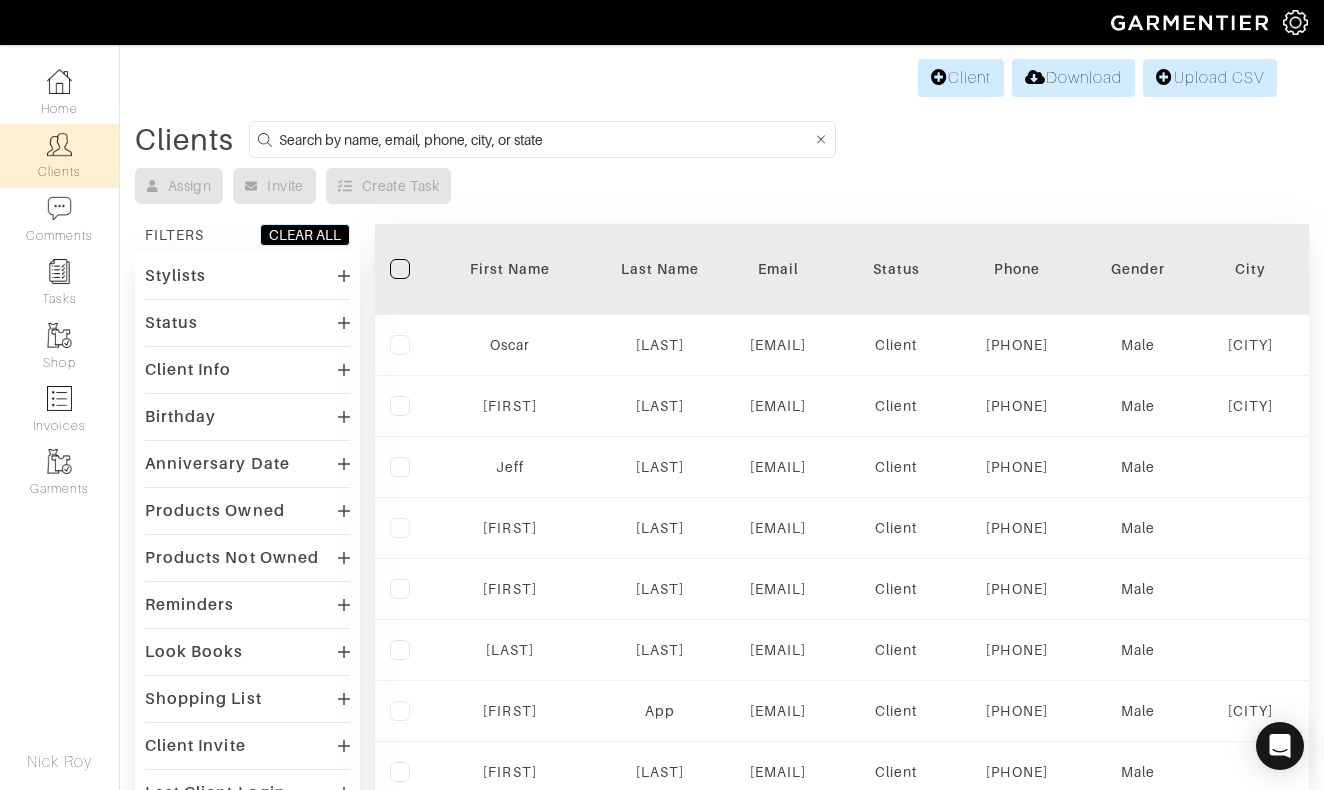 click at bounding box center [545, 139] 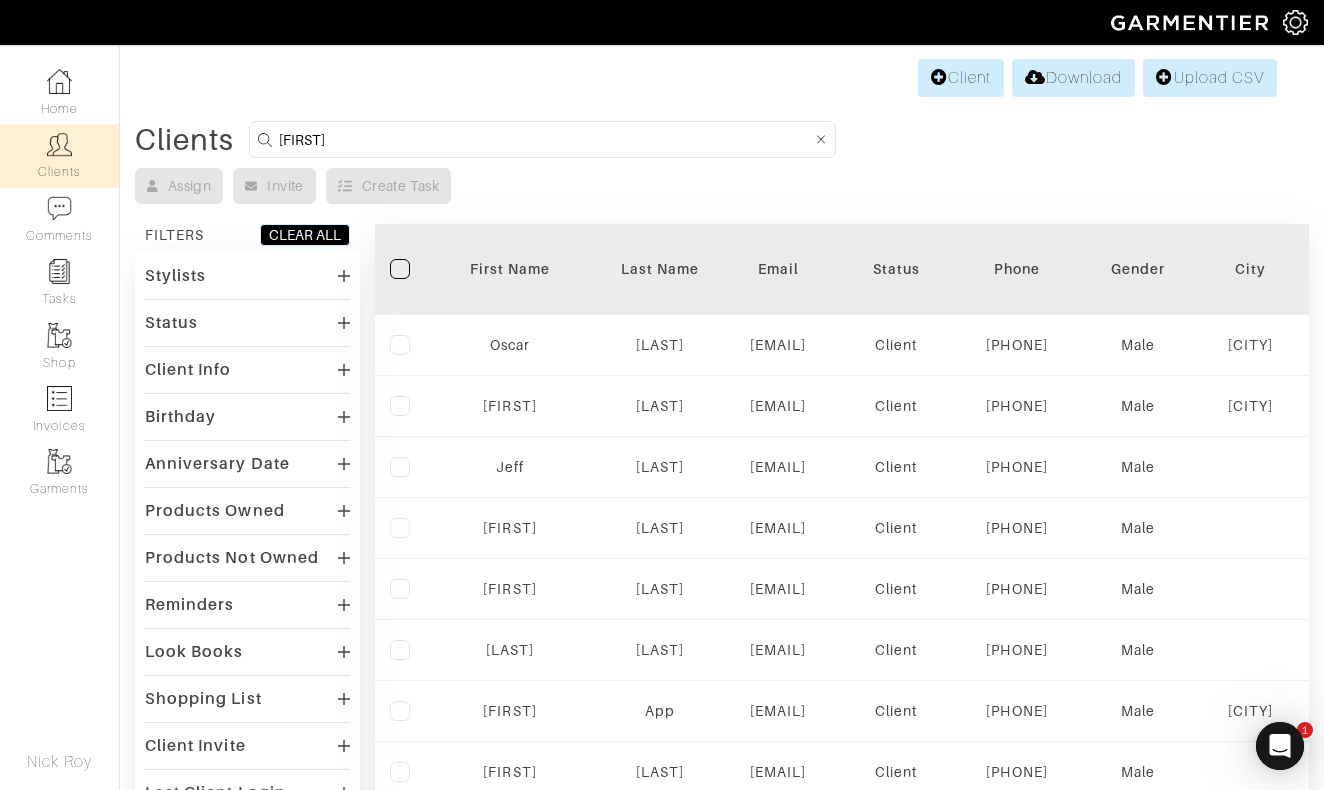 scroll, scrollTop: 0, scrollLeft: 0, axis: both 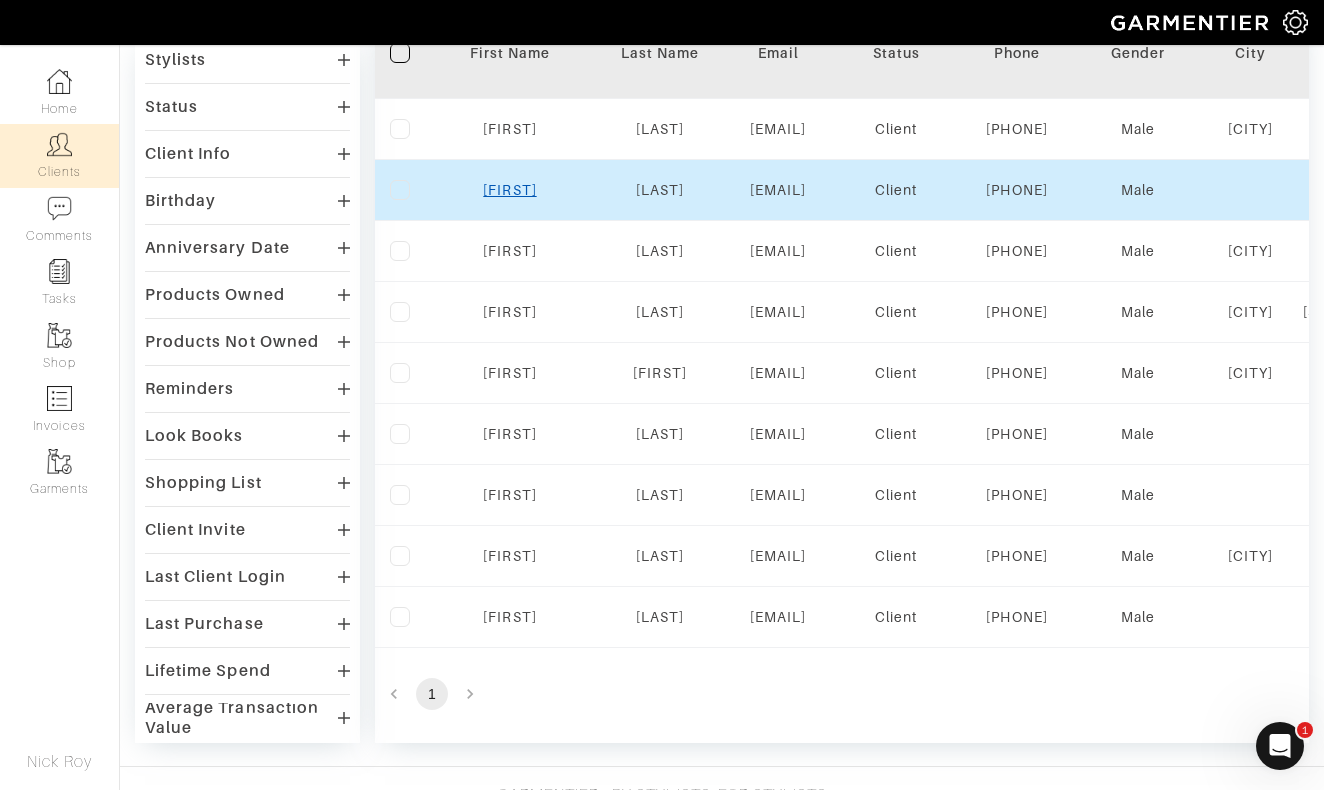 type on "[FIRST]" 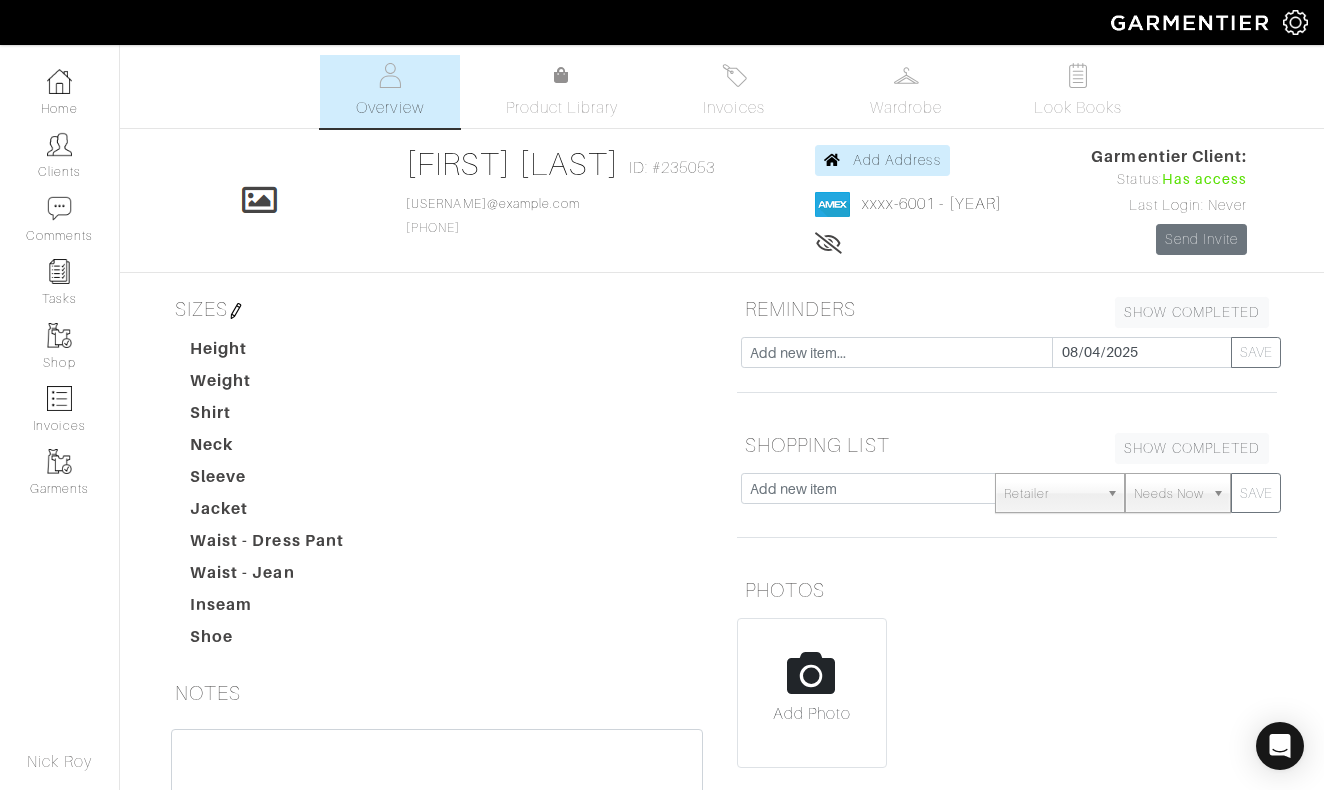 scroll, scrollTop: 0, scrollLeft: 0, axis: both 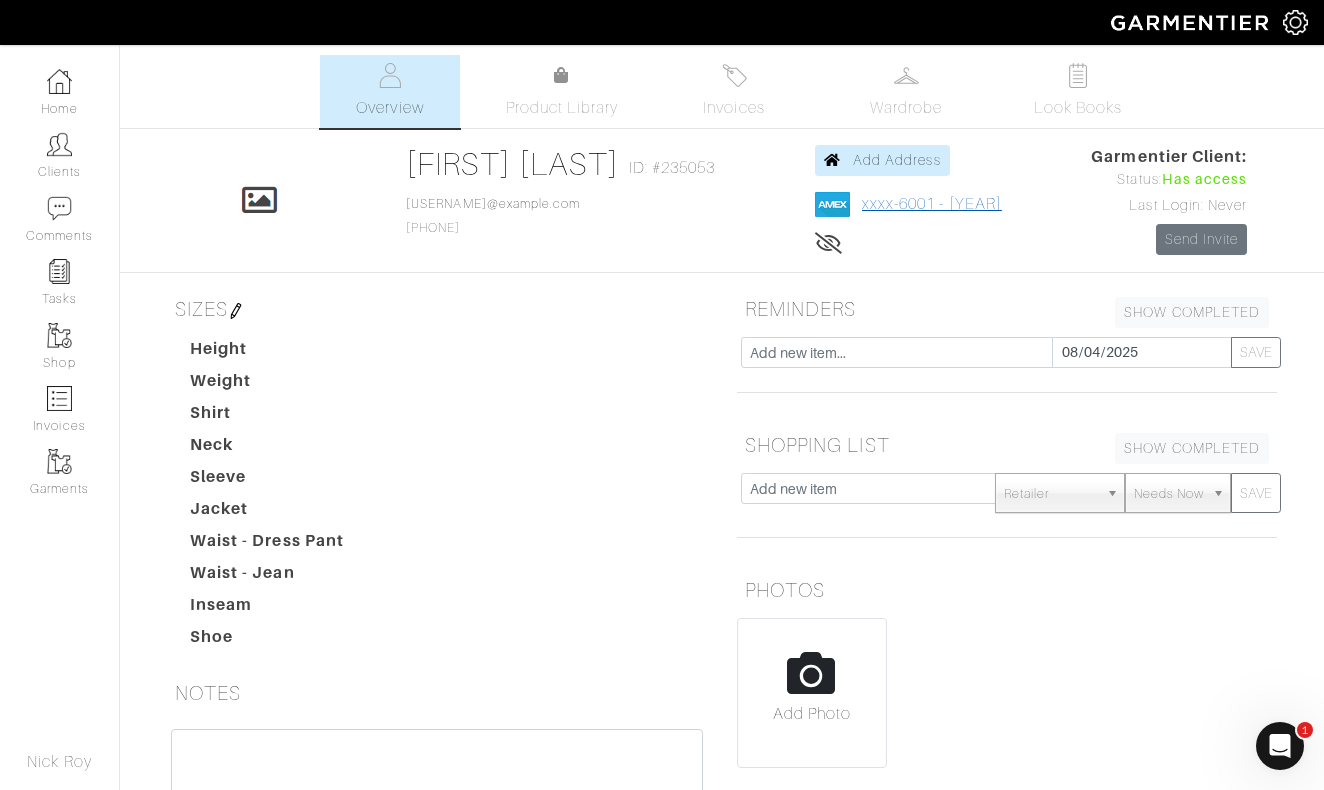 click on "xxxx-6001 -
6/2028" at bounding box center (932, 204) 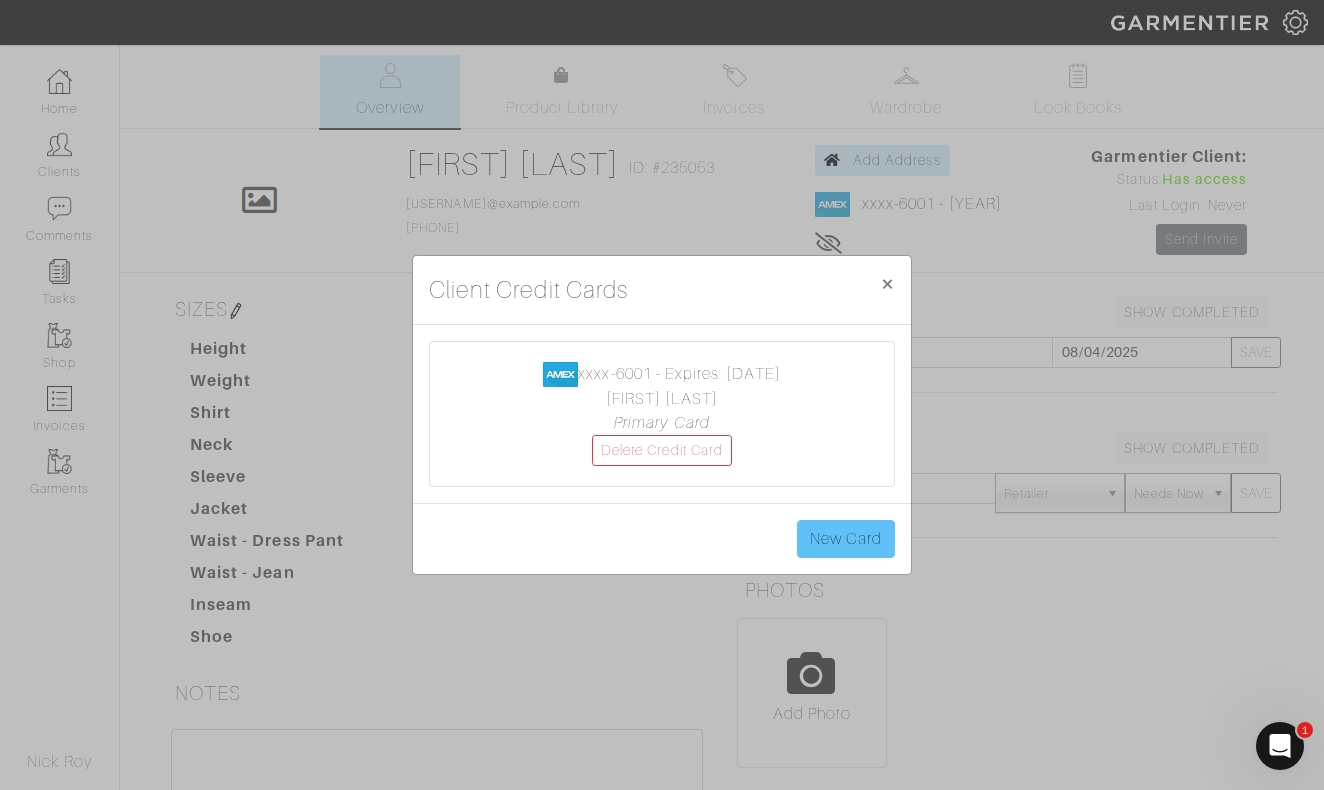 click on "New Card" at bounding box center (846, 539) 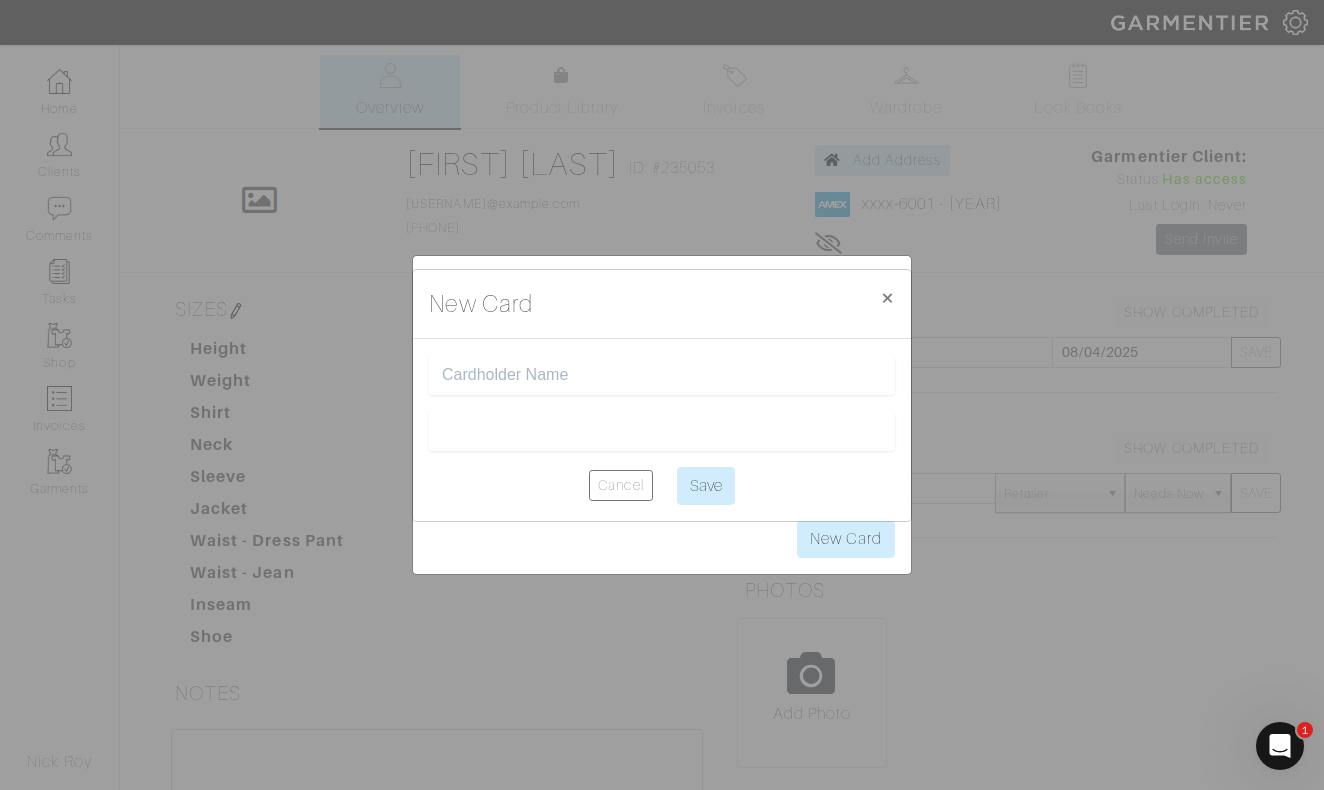 click at bounding box center [662, 375] 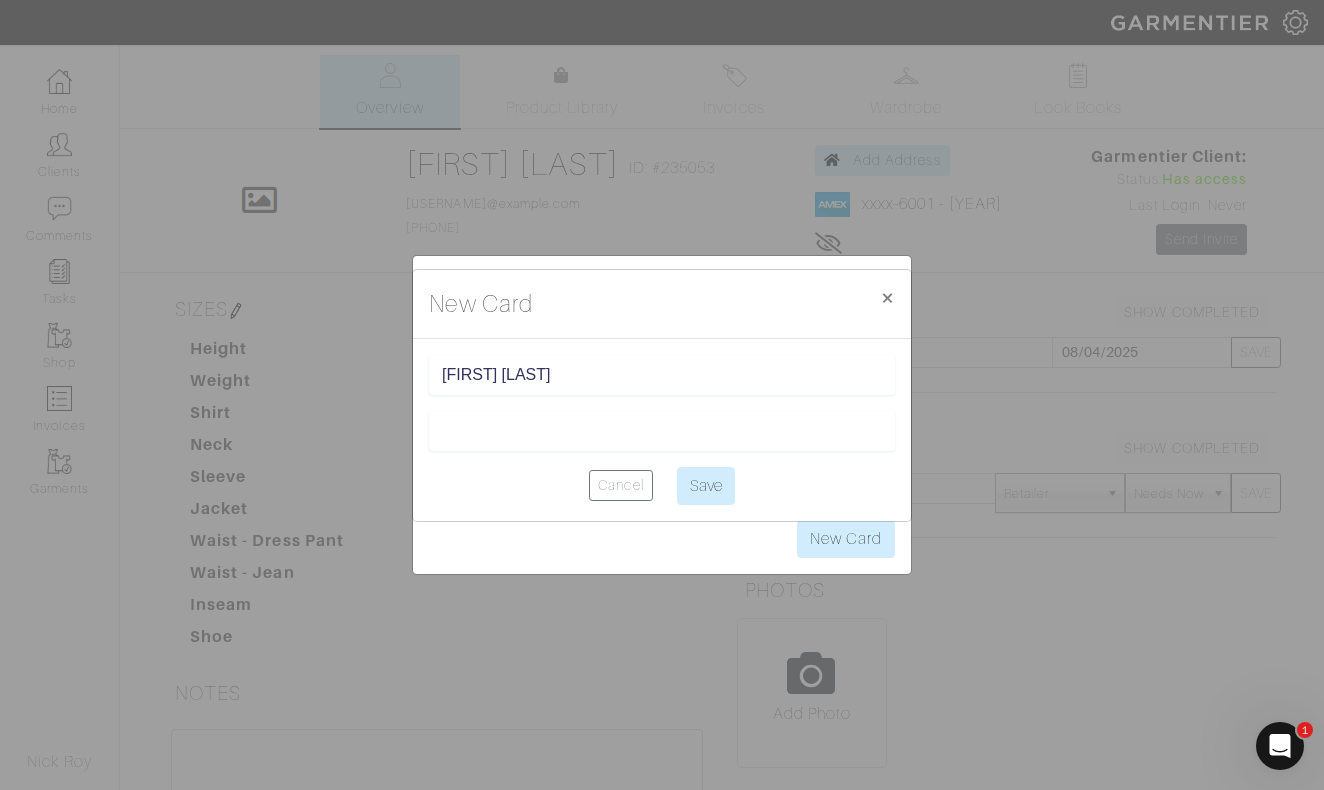 type on "Bryan Lowe" 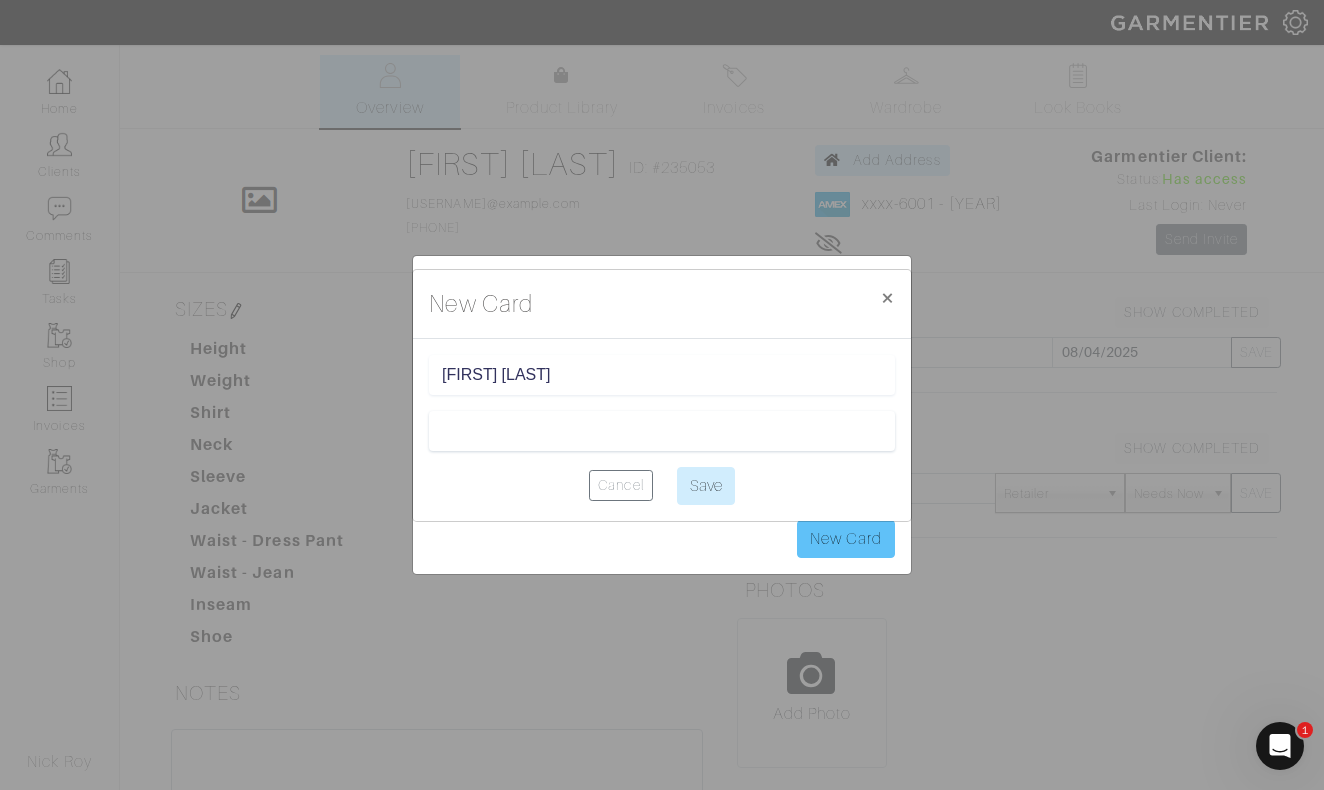 click on "New Card
× Close
Bryan Lowe
Cancel
Save" at bounding box center [662, 395] 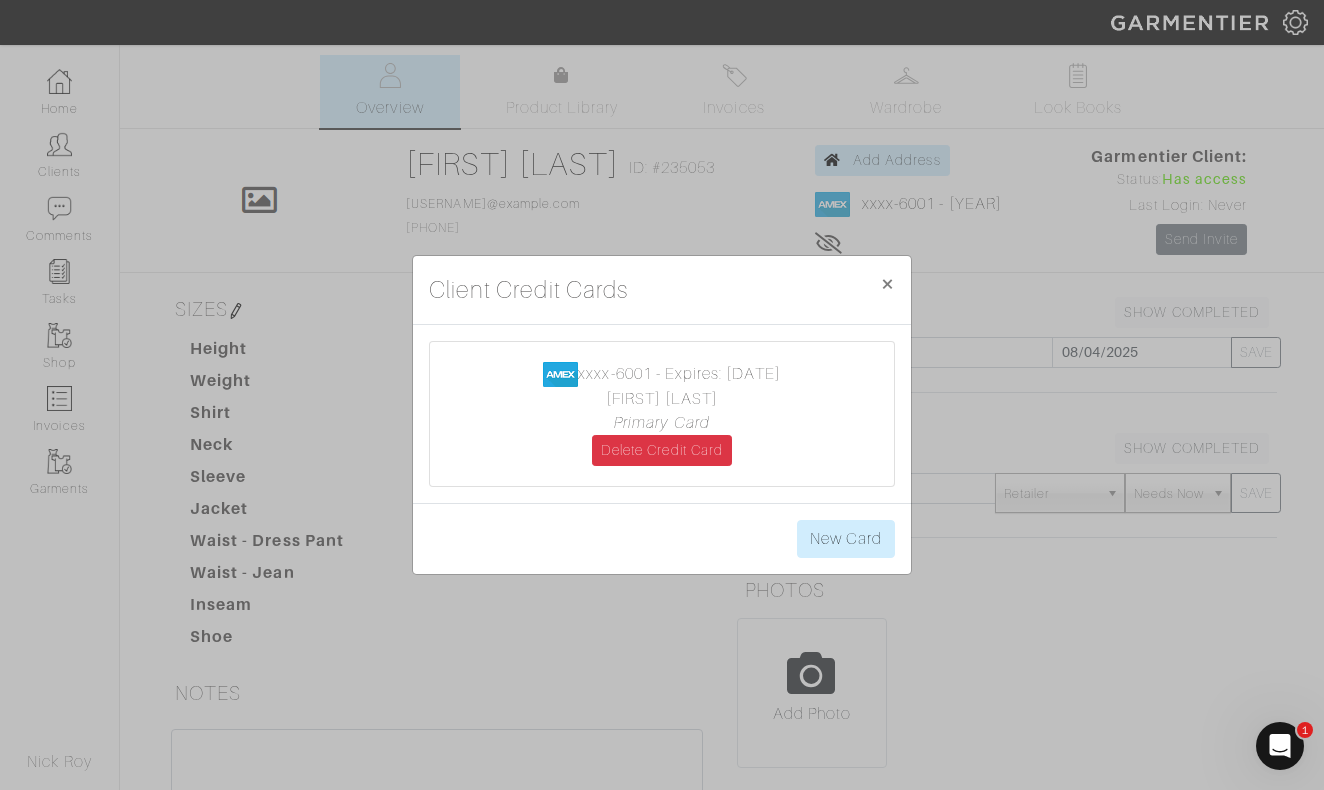click on "Delete Credit Card" at bounding box center (662, 450) 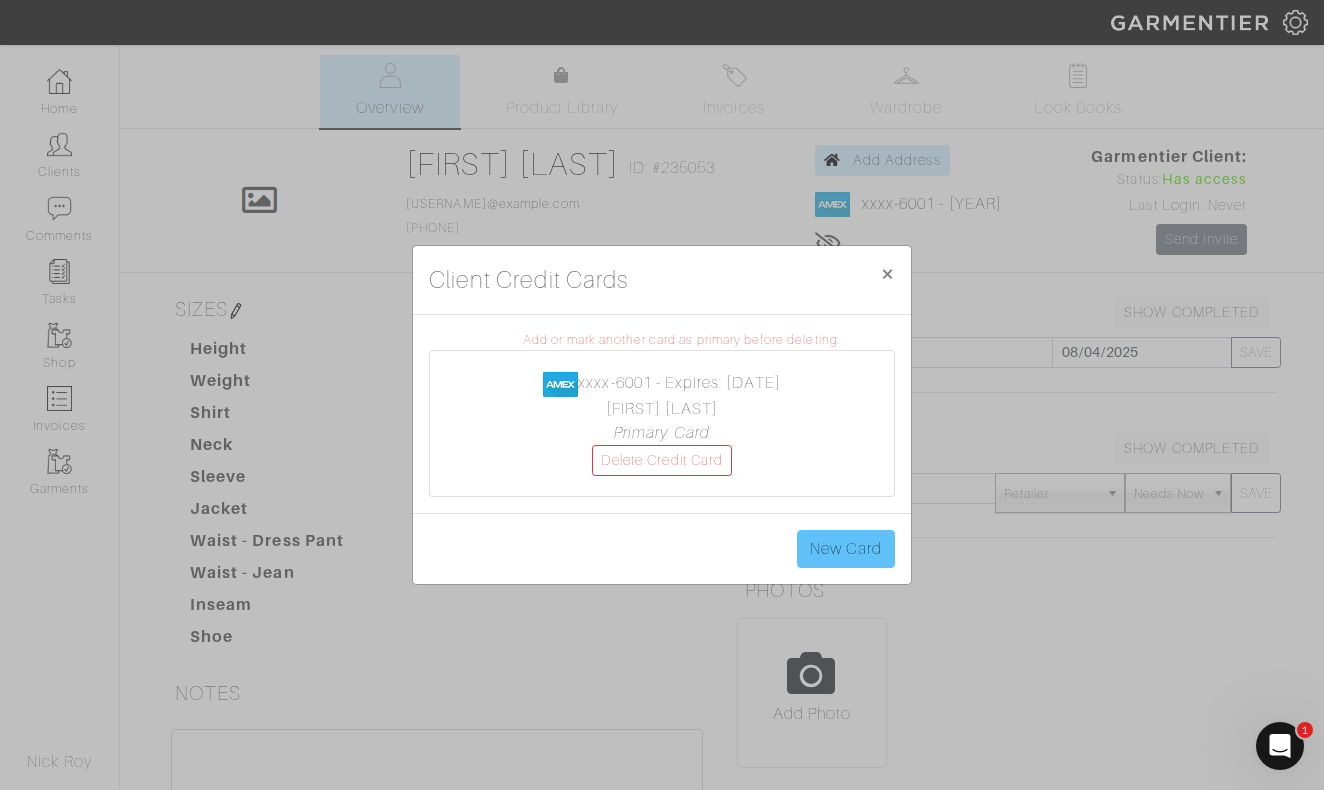 click on "New Card" at bounding box center (846, 549) 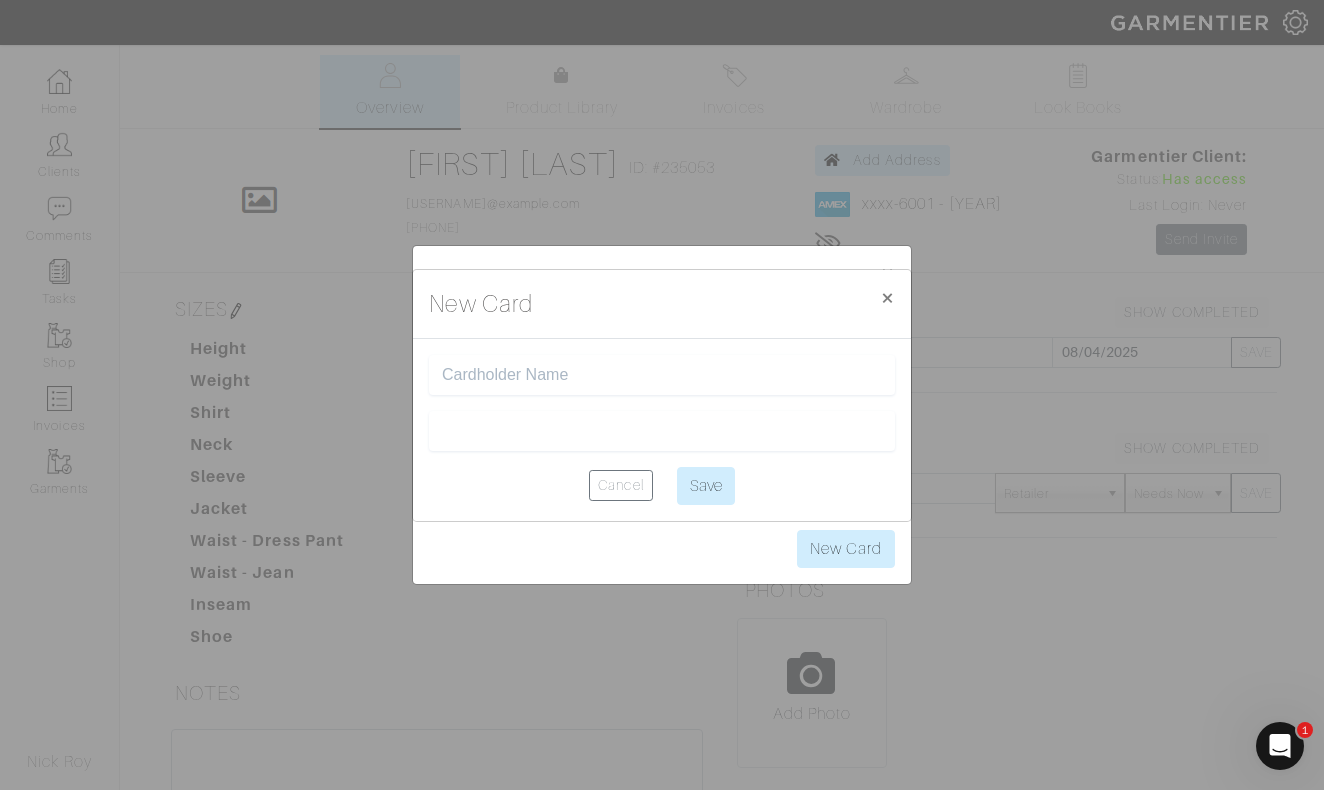 click at bounding box center [662, 375] 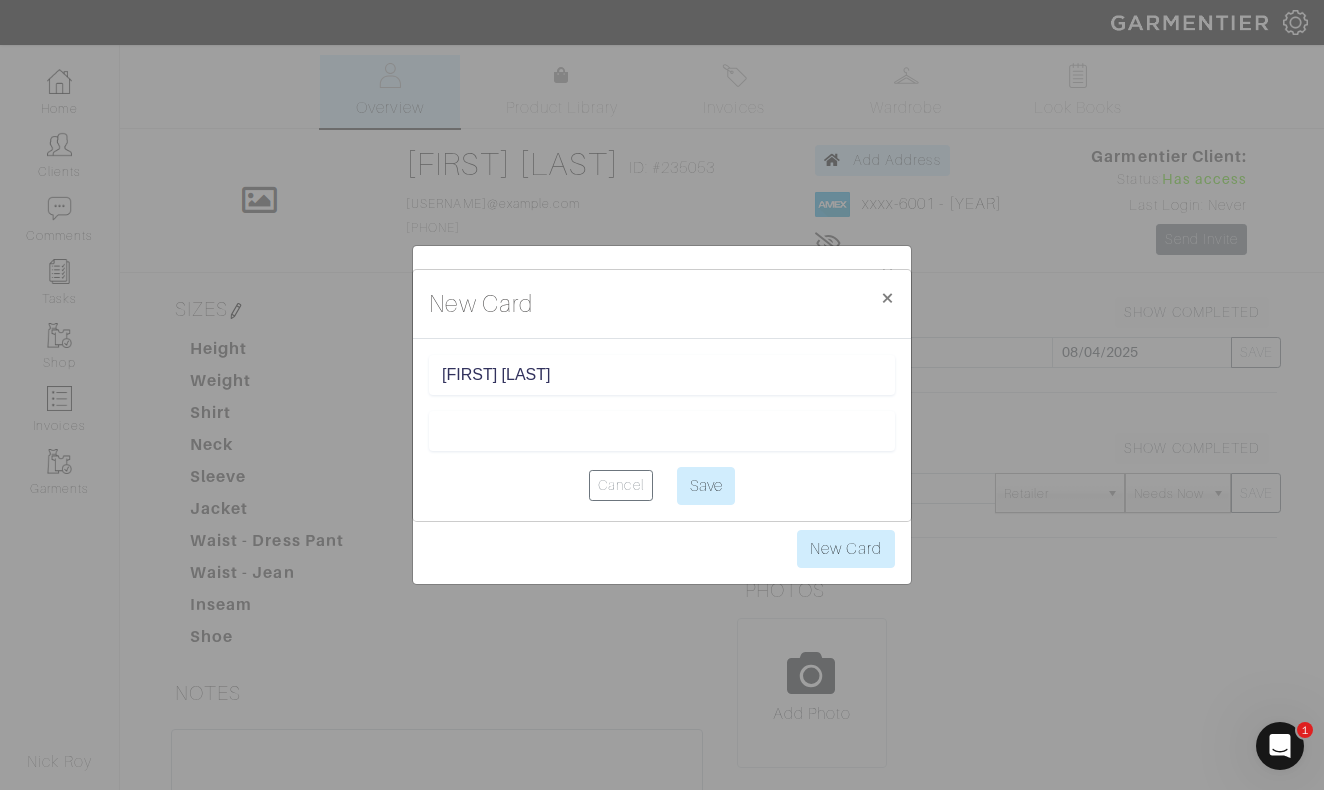 type on "bryan lowe" 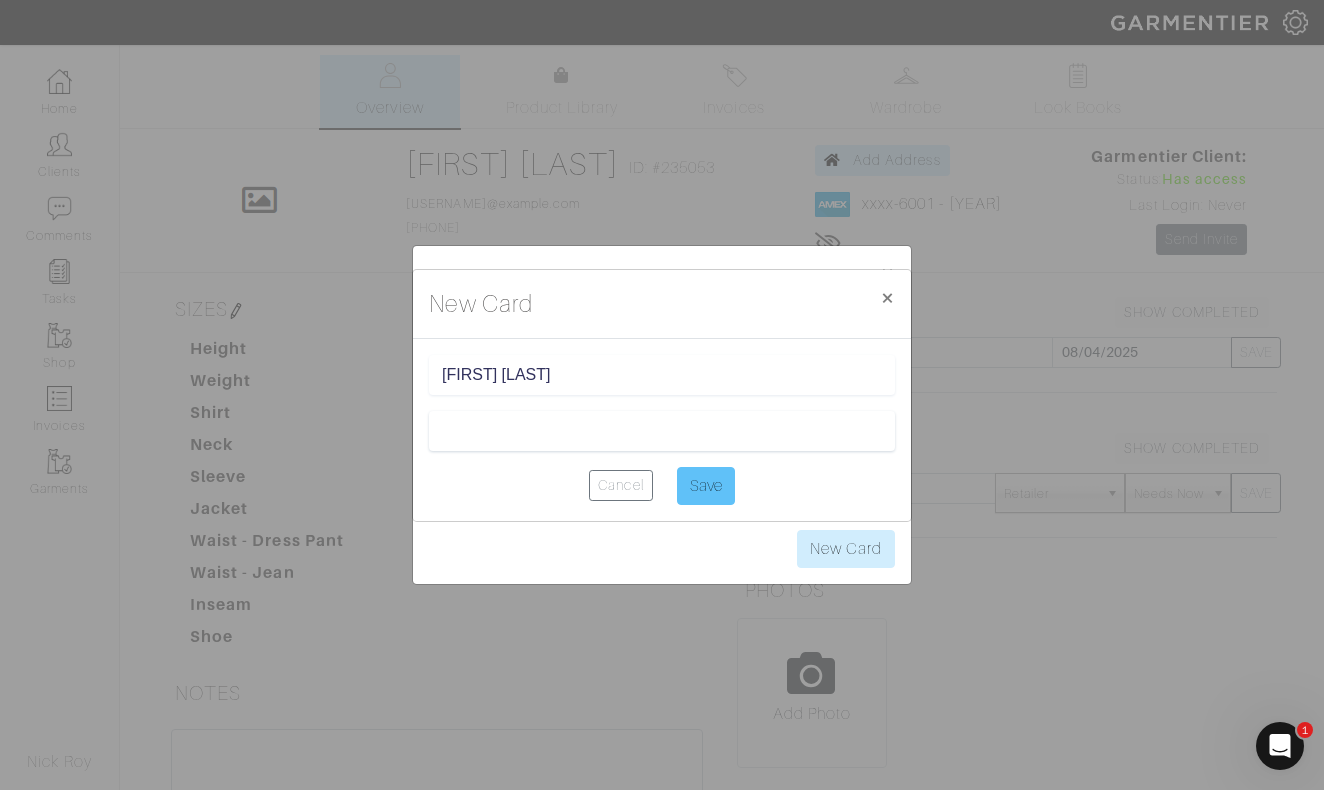 click on "Save" at bounding box center [706, 486] 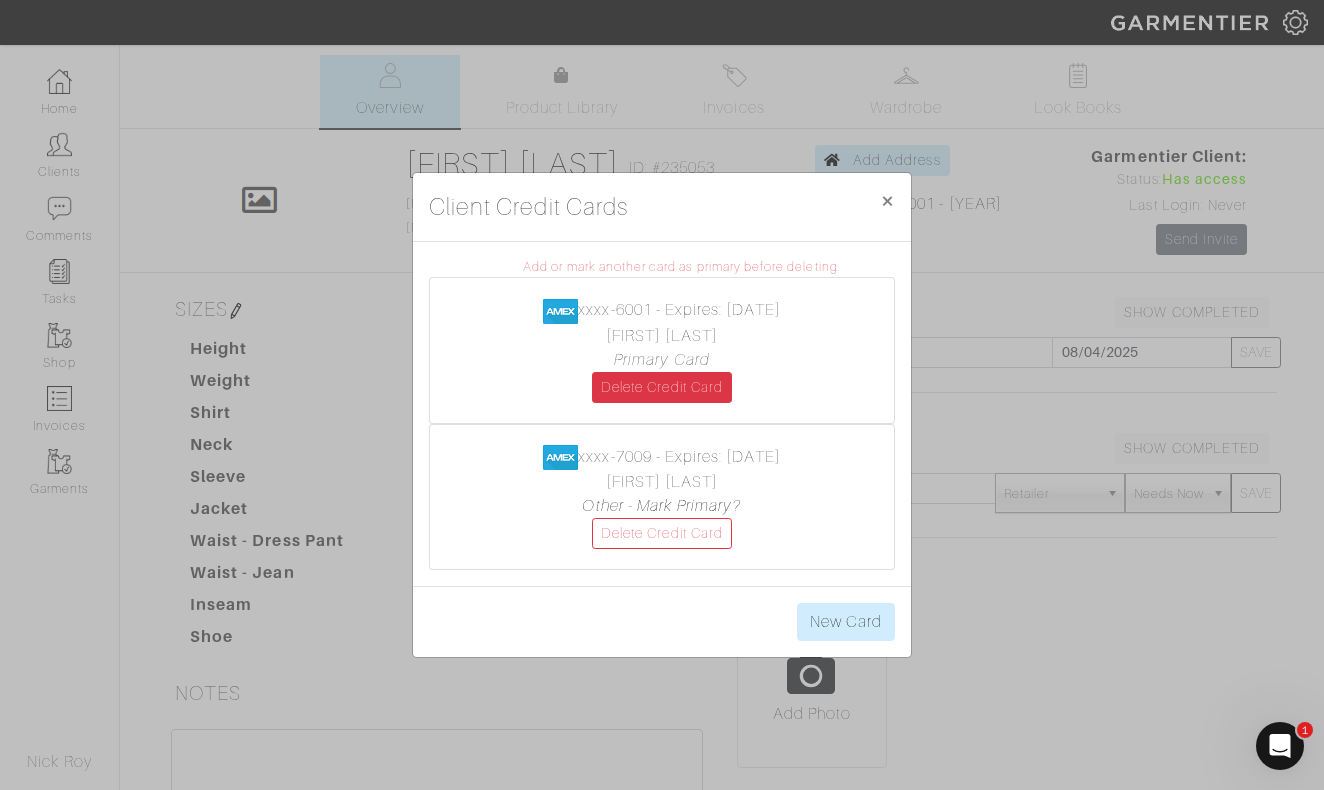 click on "Delete Credit Card" at bounding box center [662, 387] 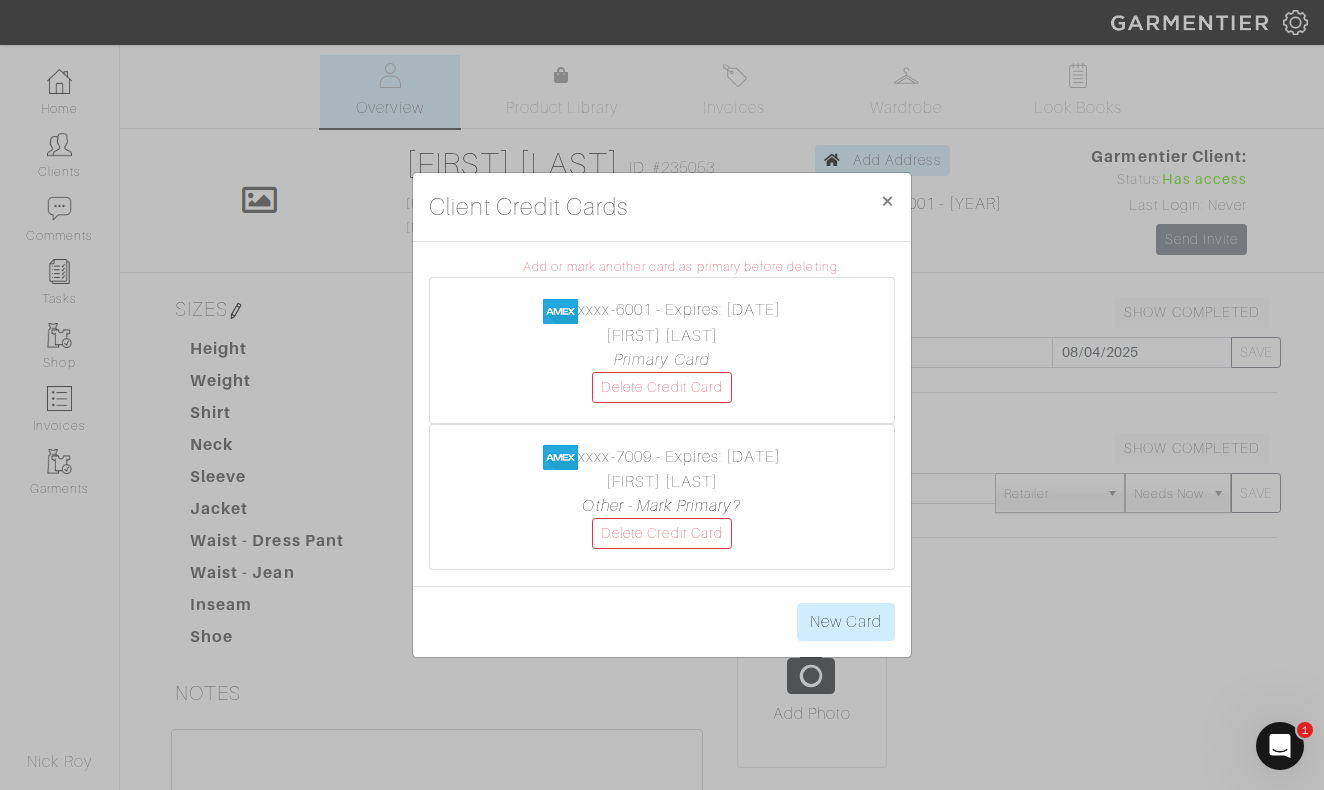click on "xxxx-7009 - Expires: 7/2030
bryan lowe
Other - Mark Primary?
Delete Credit Card" at bounding box center (662, 497) 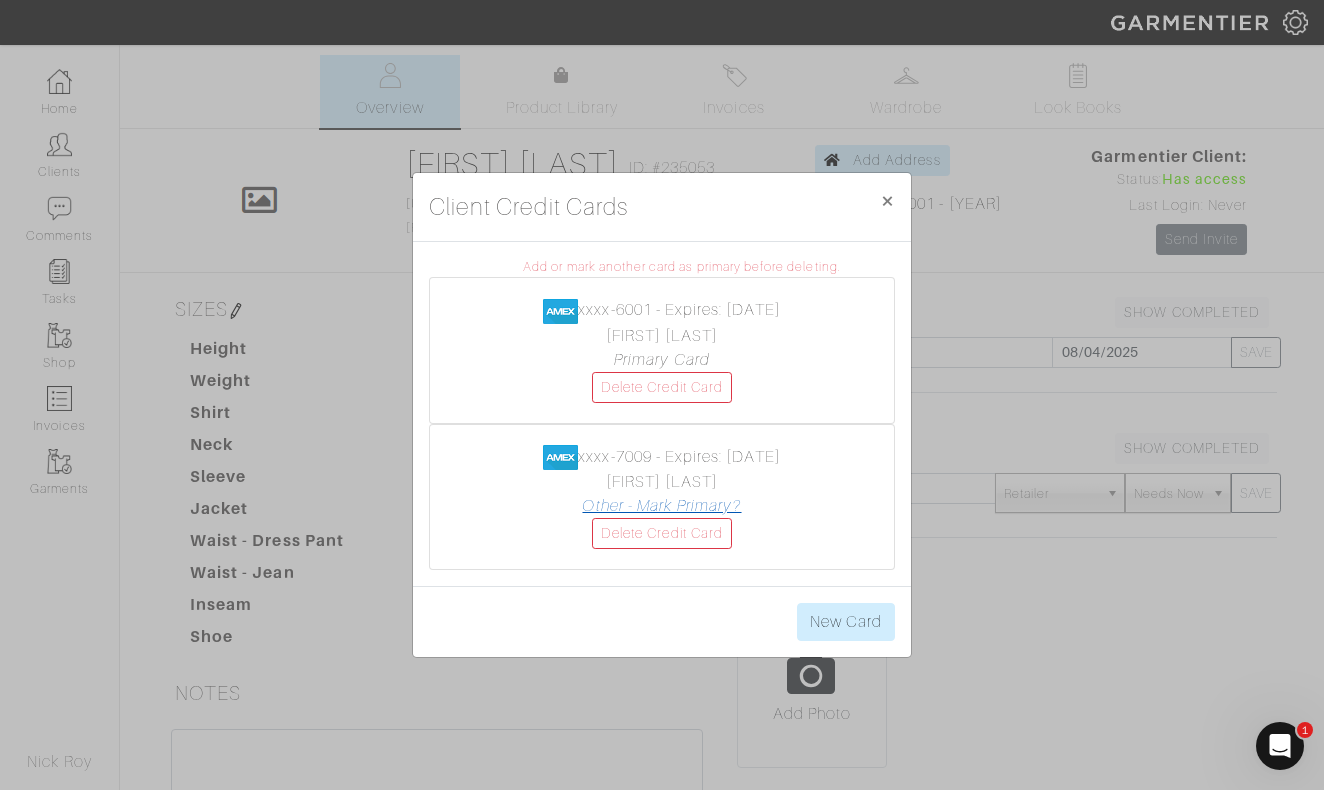 click on "Other - Mark Primary?" at bounding box center [661, 506] 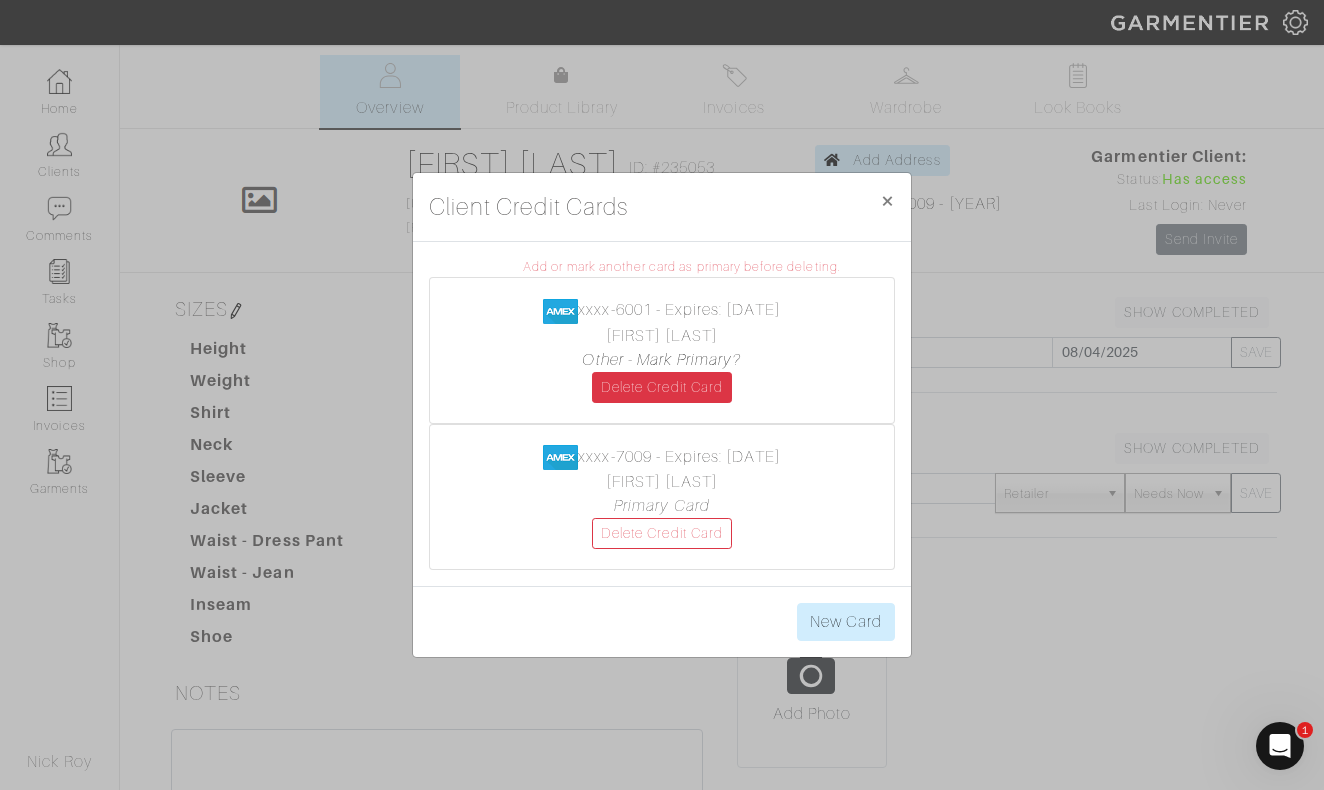 click on "Delete Credit Card" at bounding box center [662, 387] 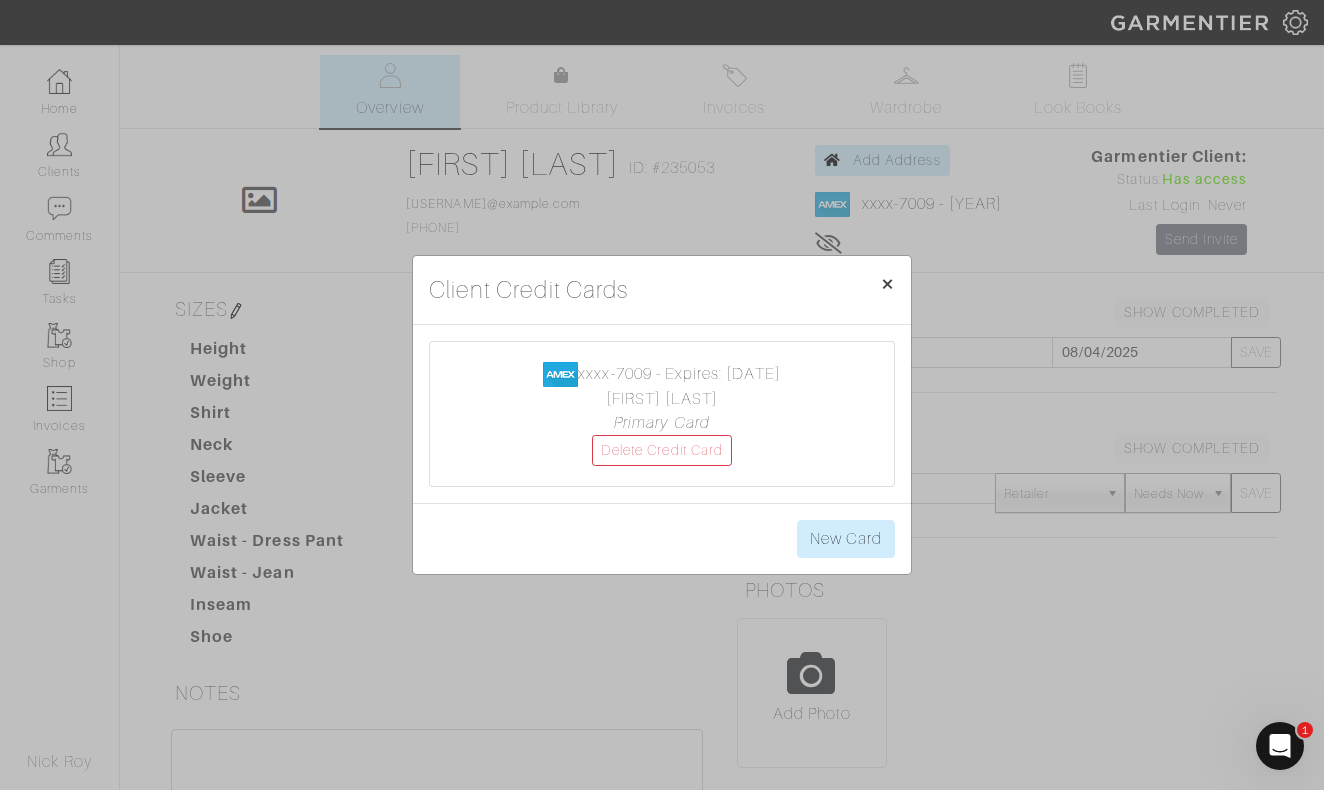 click on "×" at bounding box center (887, 283) 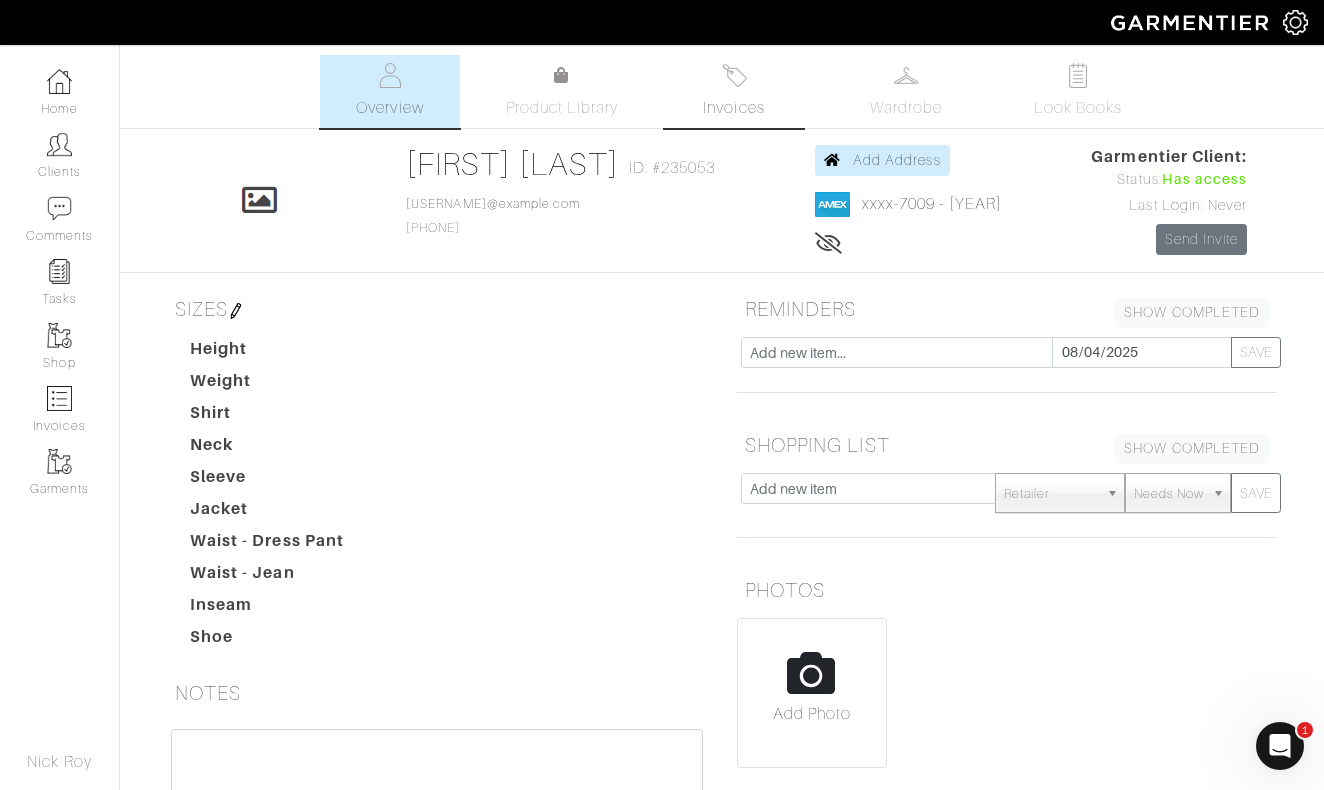click on "Invoices" at bounding box center [733, 108] 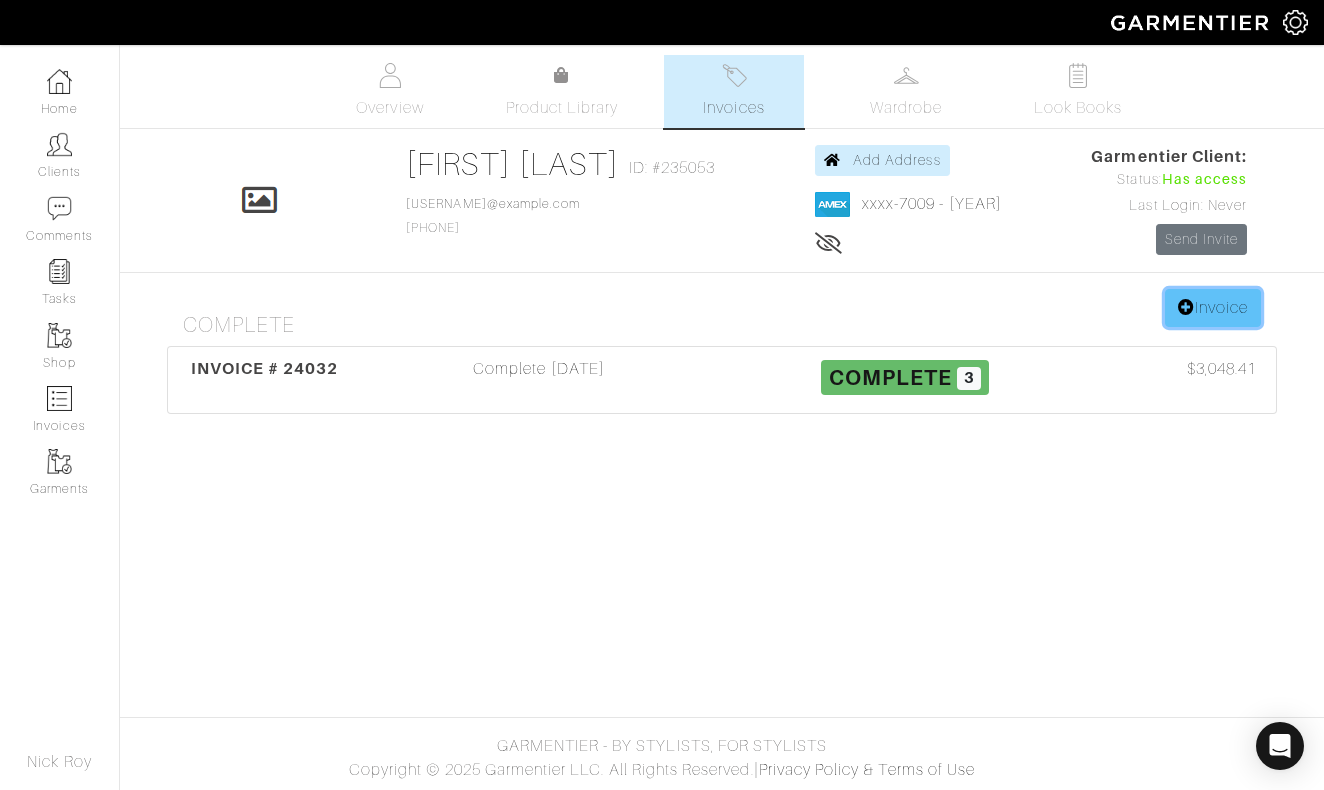 click on "Invoice" at bounding box center (1213, 308) 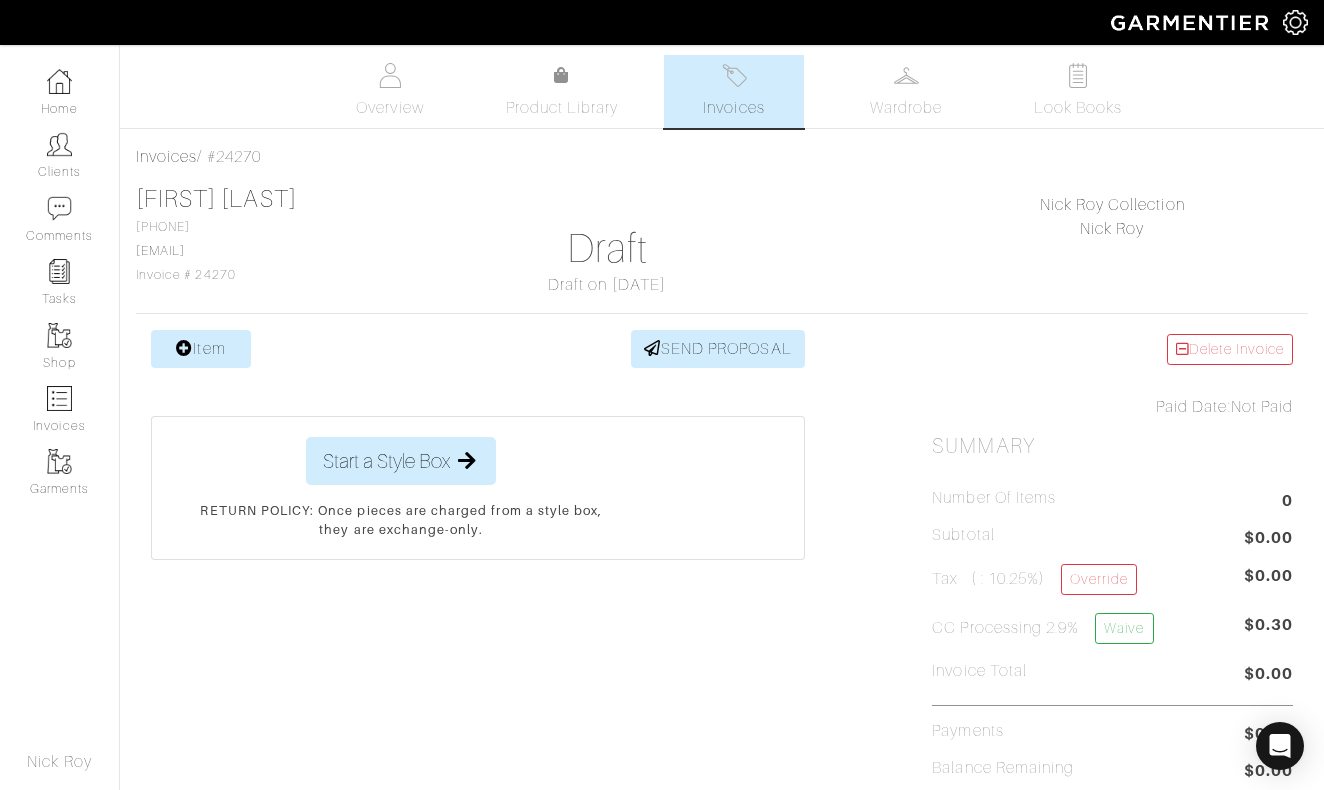 scroll, scrollTop: 0, scrollLeft: 0, axis: both 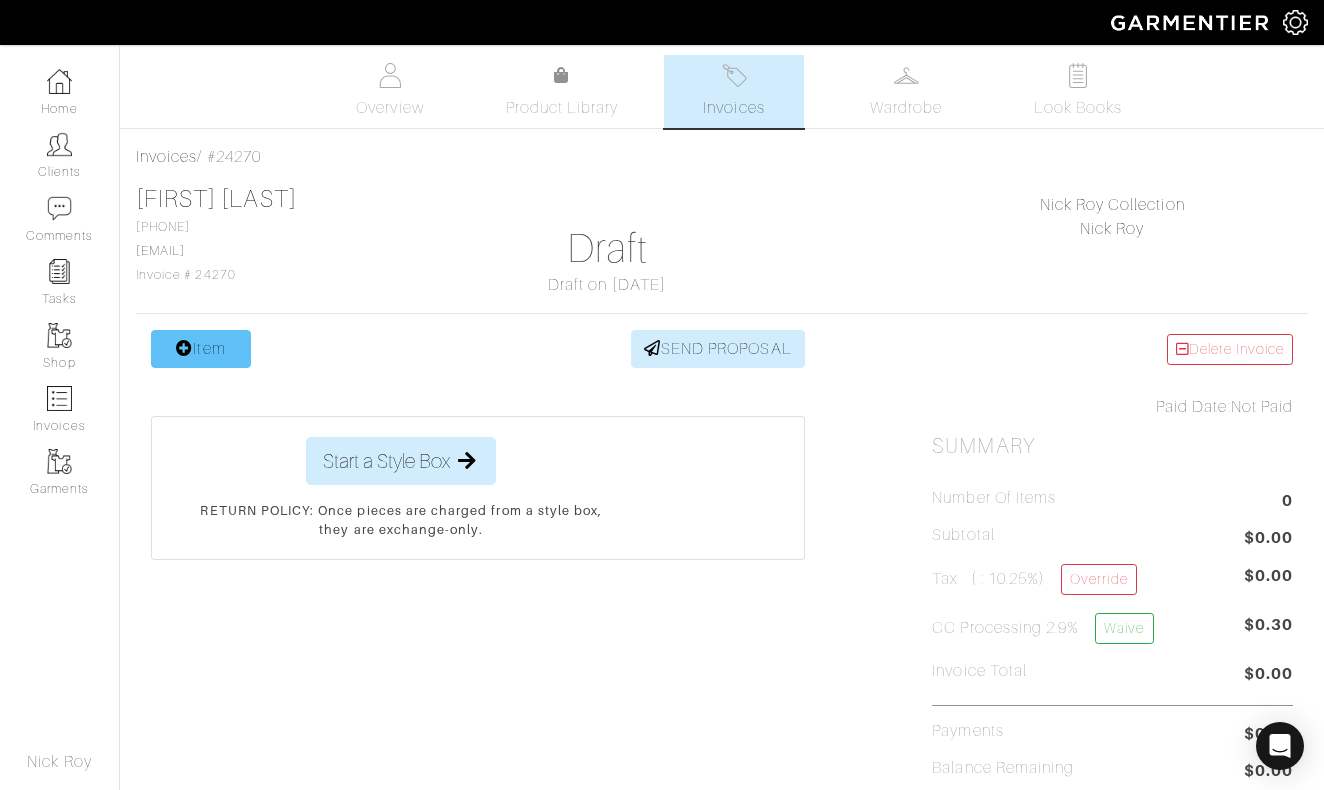 click on "Item" at bounding box center [201, 349] 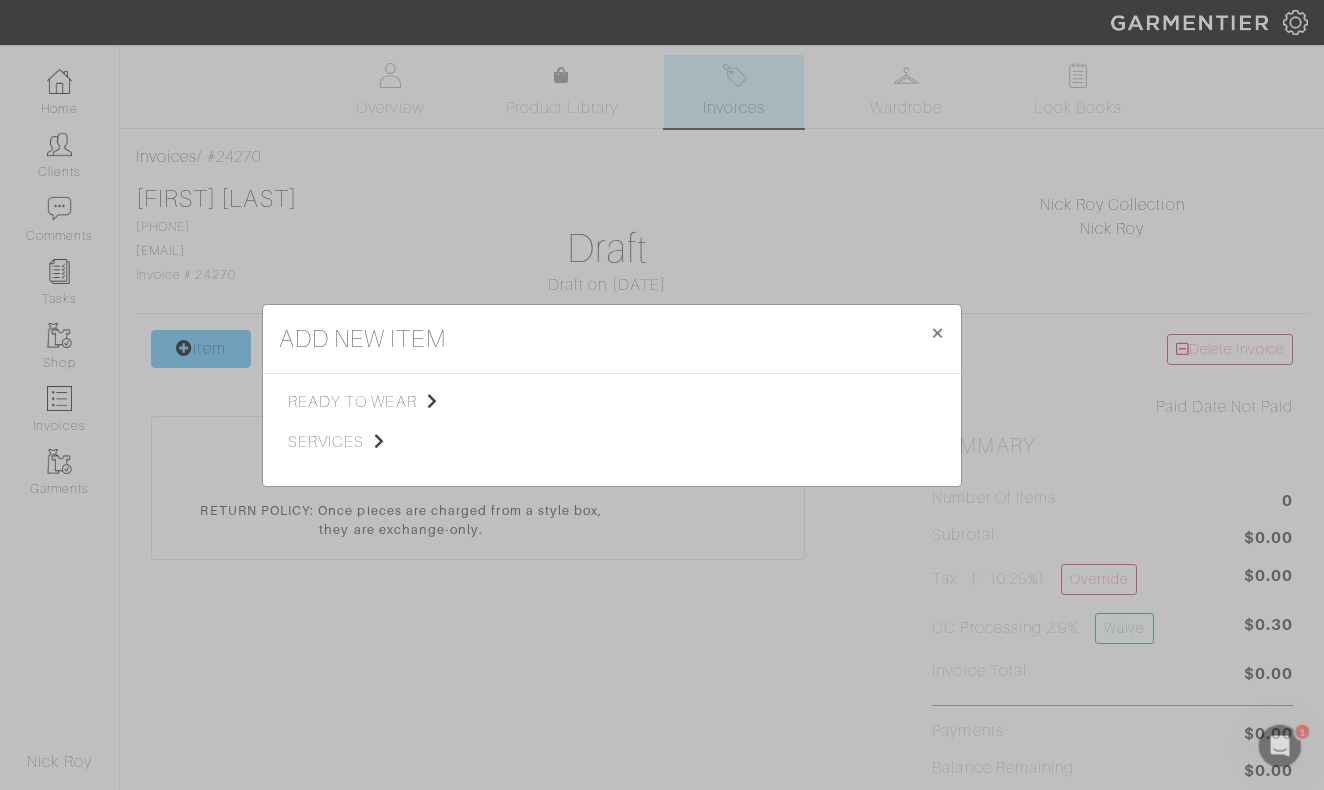 scroll, scrollTop: 0, scrollLeft: 0, axis: both 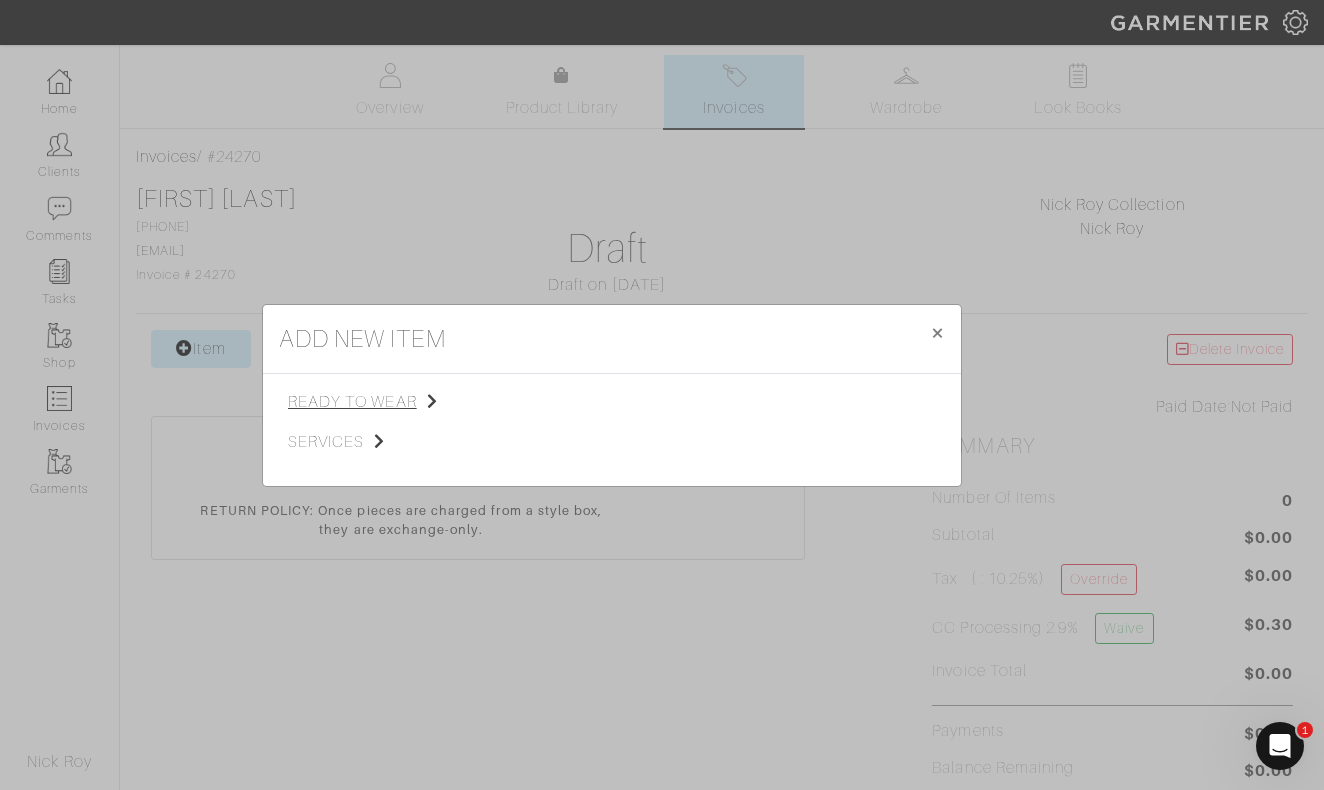 click on "ready to wear" at bounding box center [388, 402] 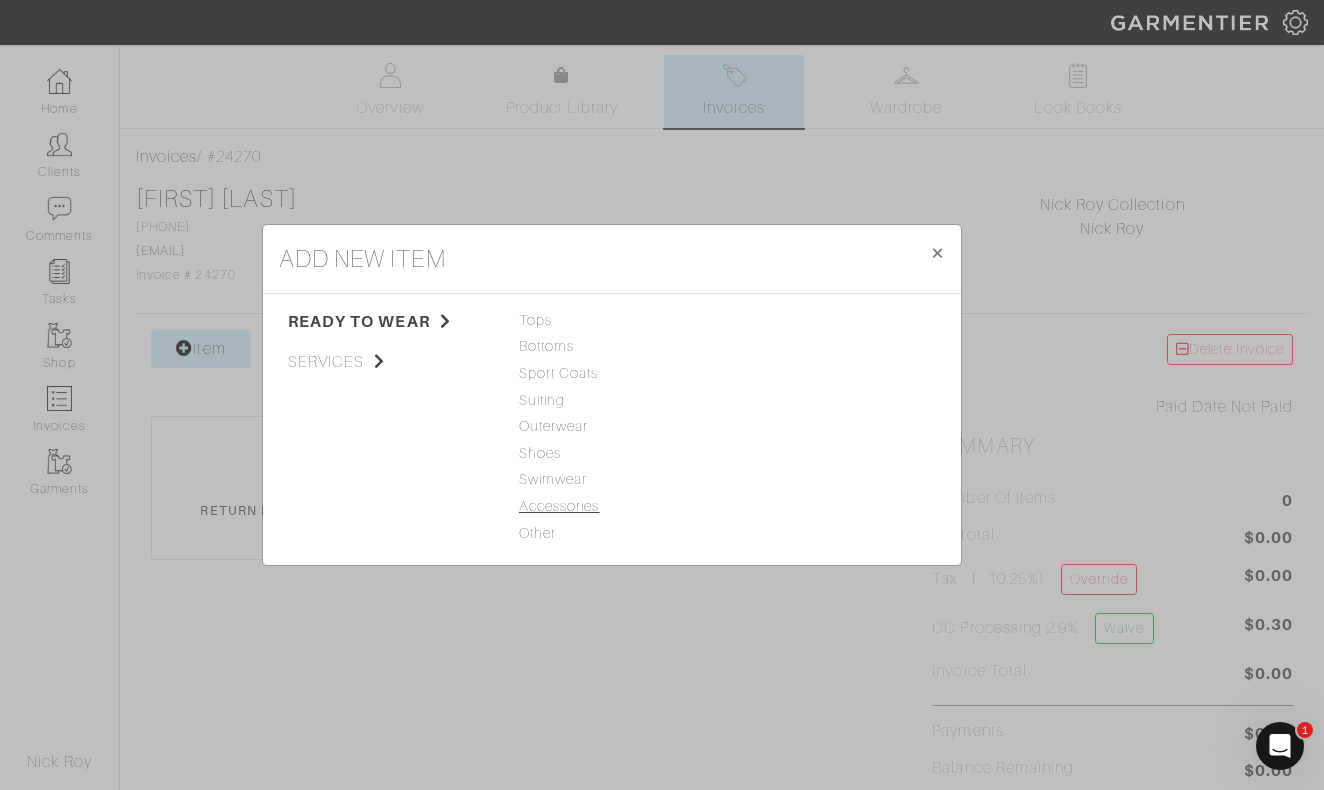 click on "Accessories" at bounding box center (612, 507) 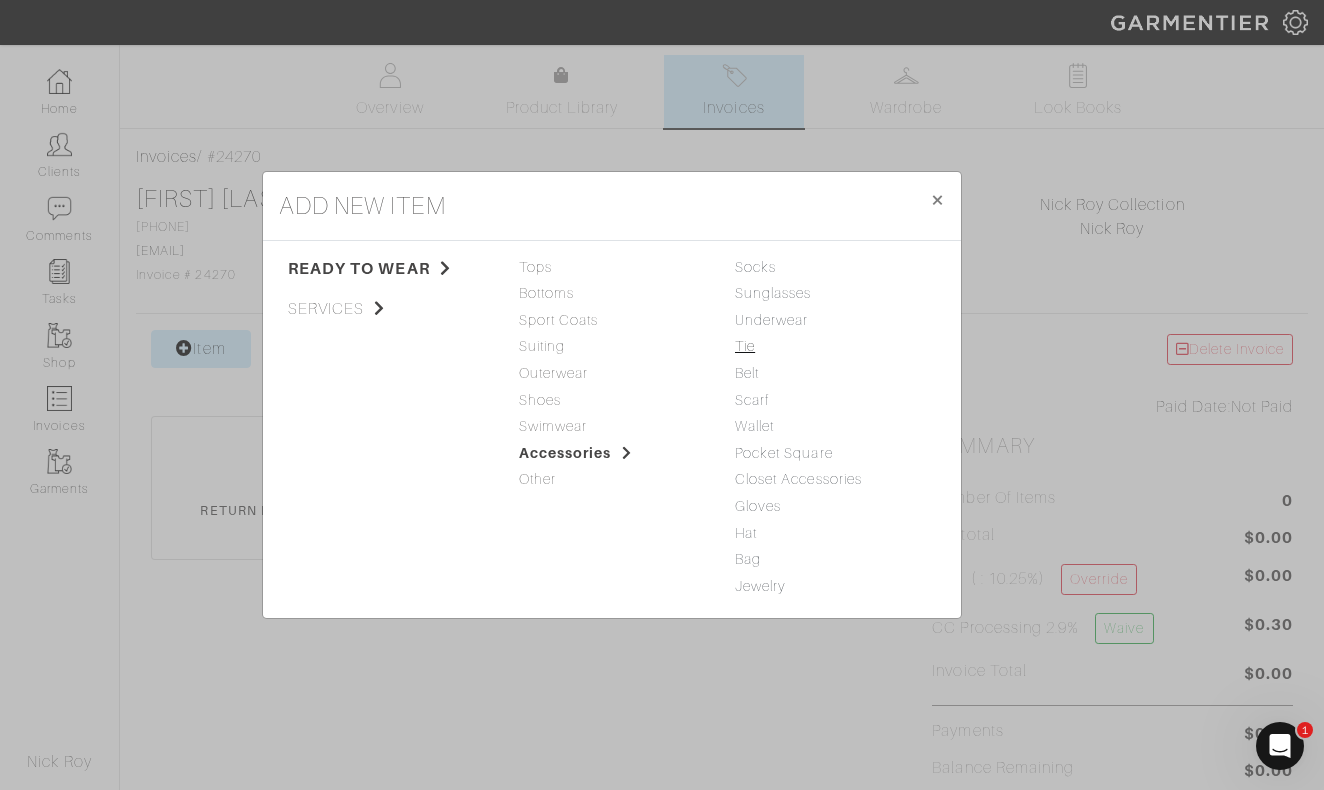click on "Tie" at bounding box center (745, 346) 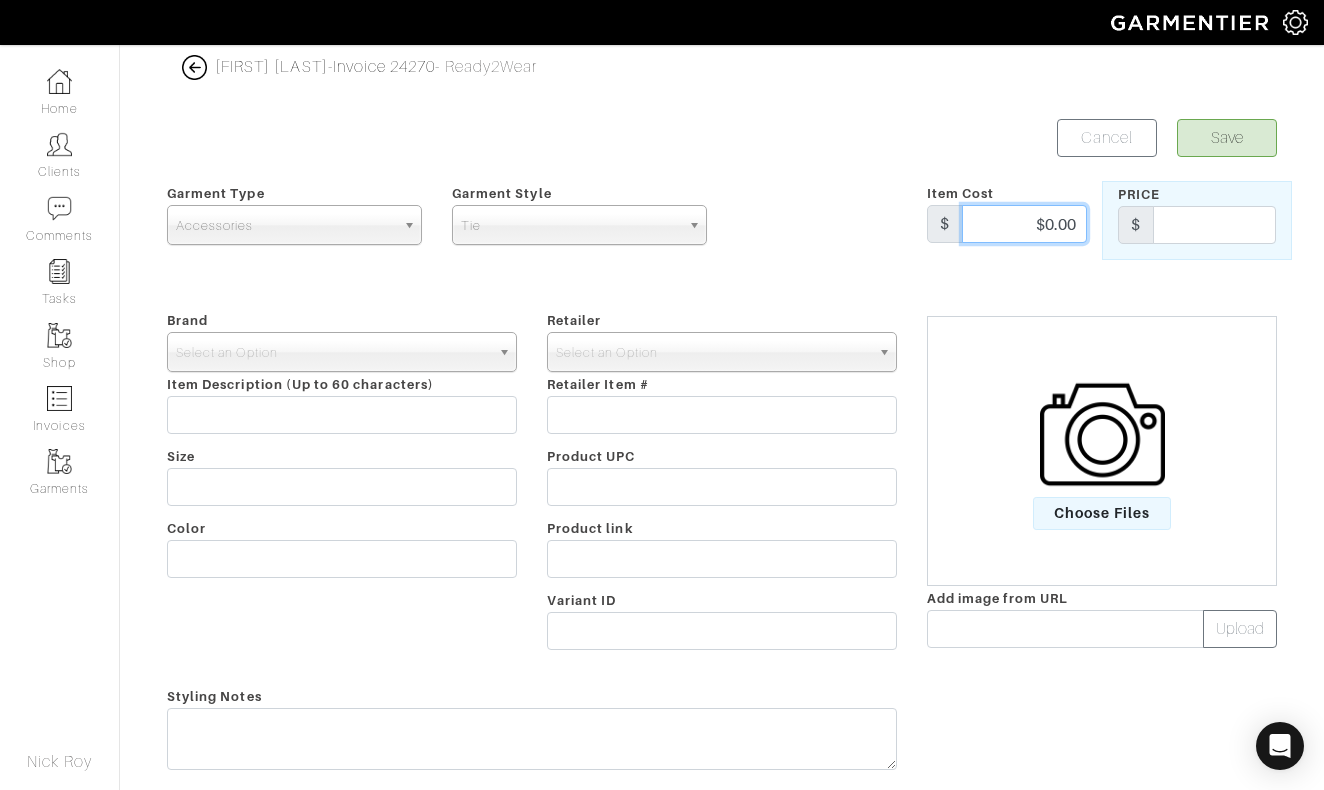 drag, startPoint x: 1034, startPoint y: 221, endPoint x: 1178, endPoint y: 221, distance: 144 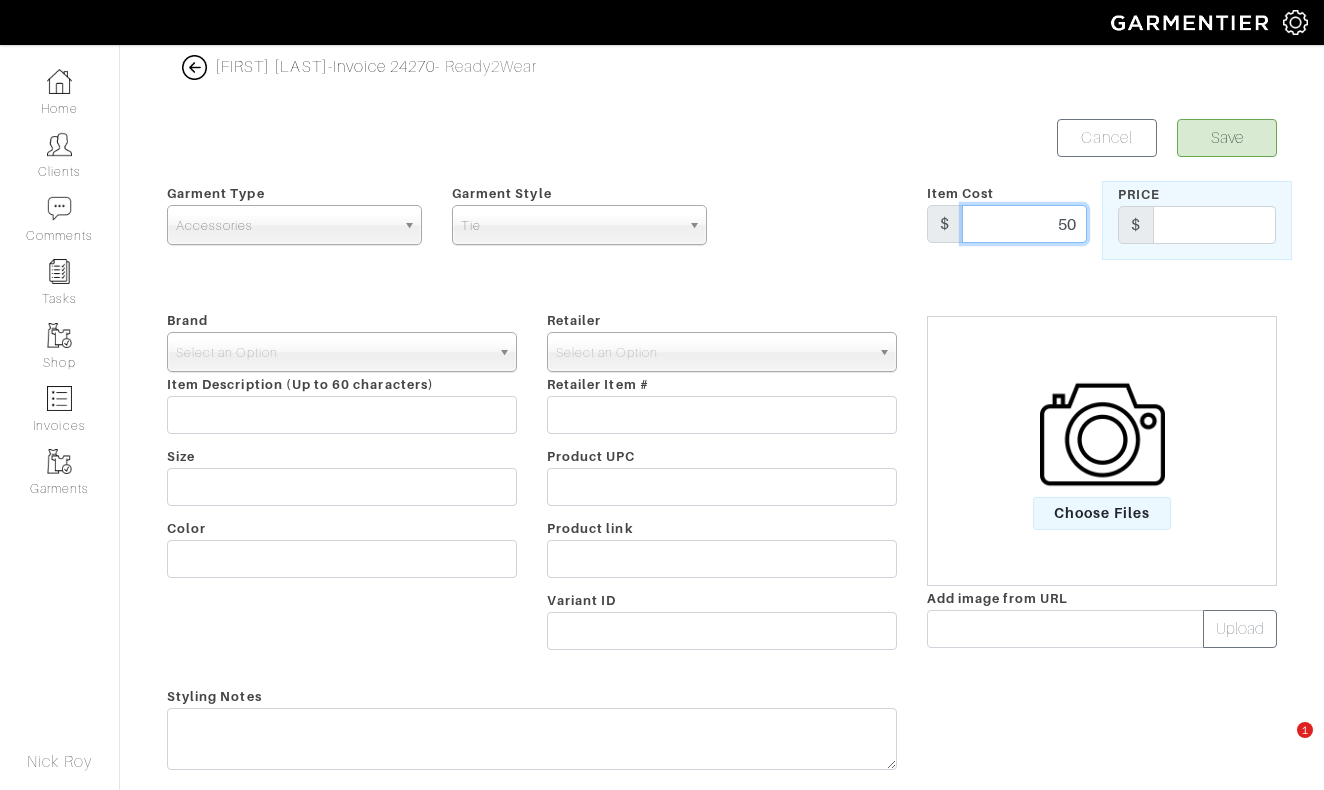 type on "50" 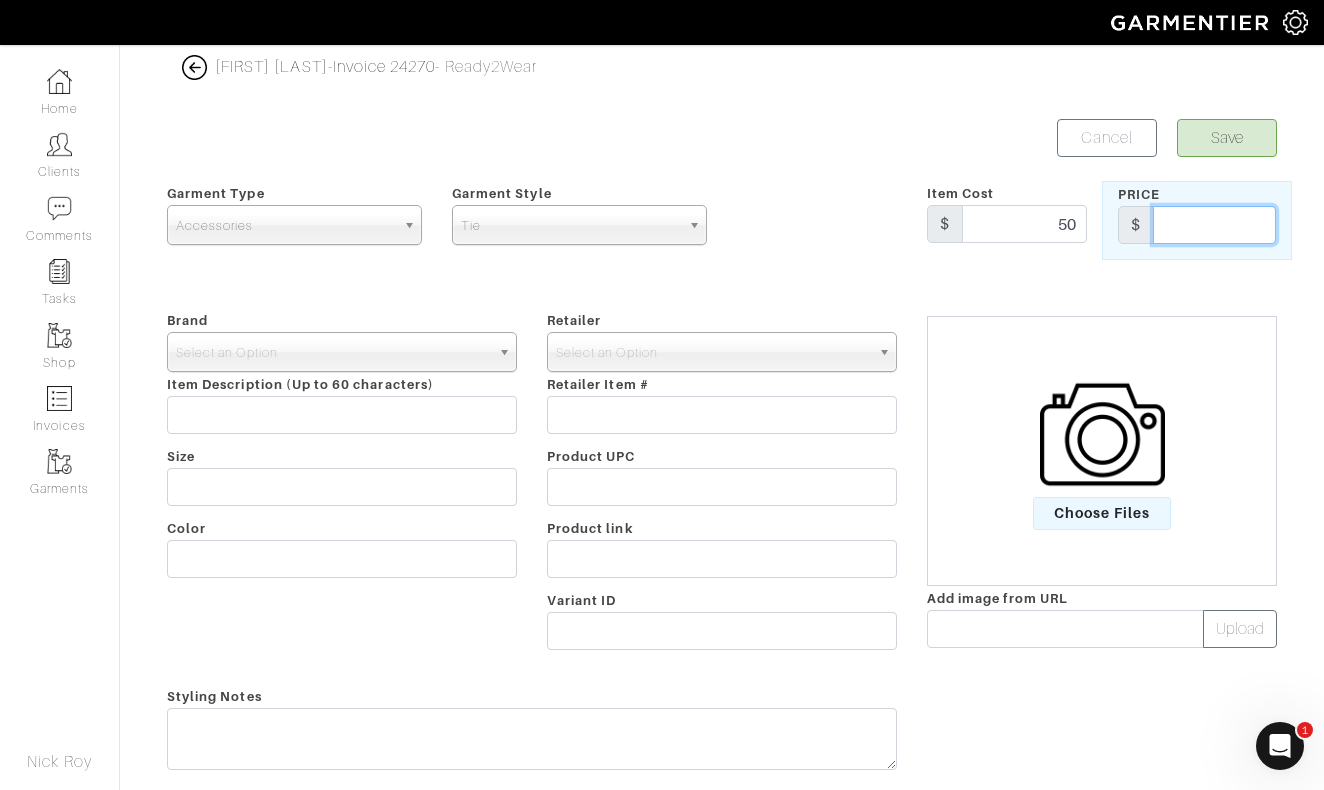 scroll, scrollTop: 0, scrollLeft: 0, axis: both 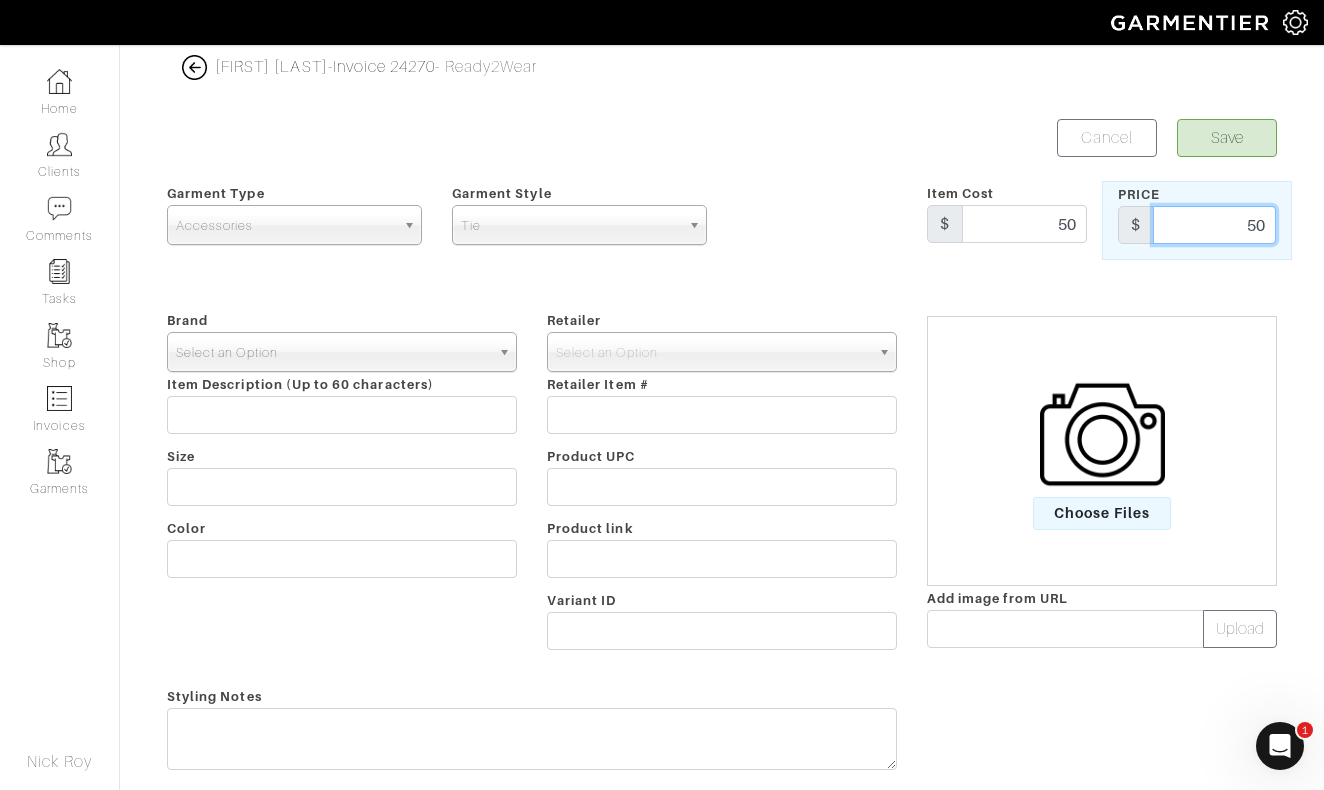 type on "50" 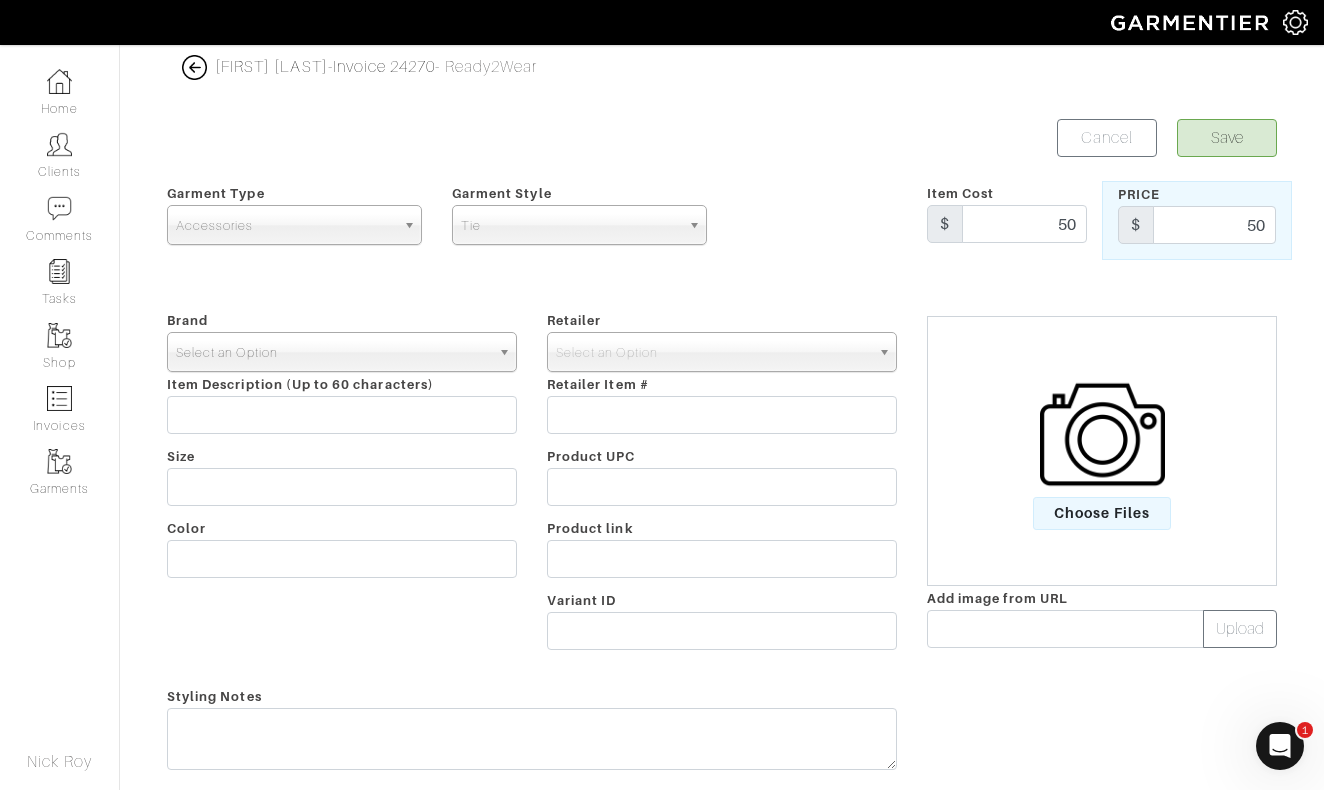 click on "Select an Option" at bounding box center (342, 352) 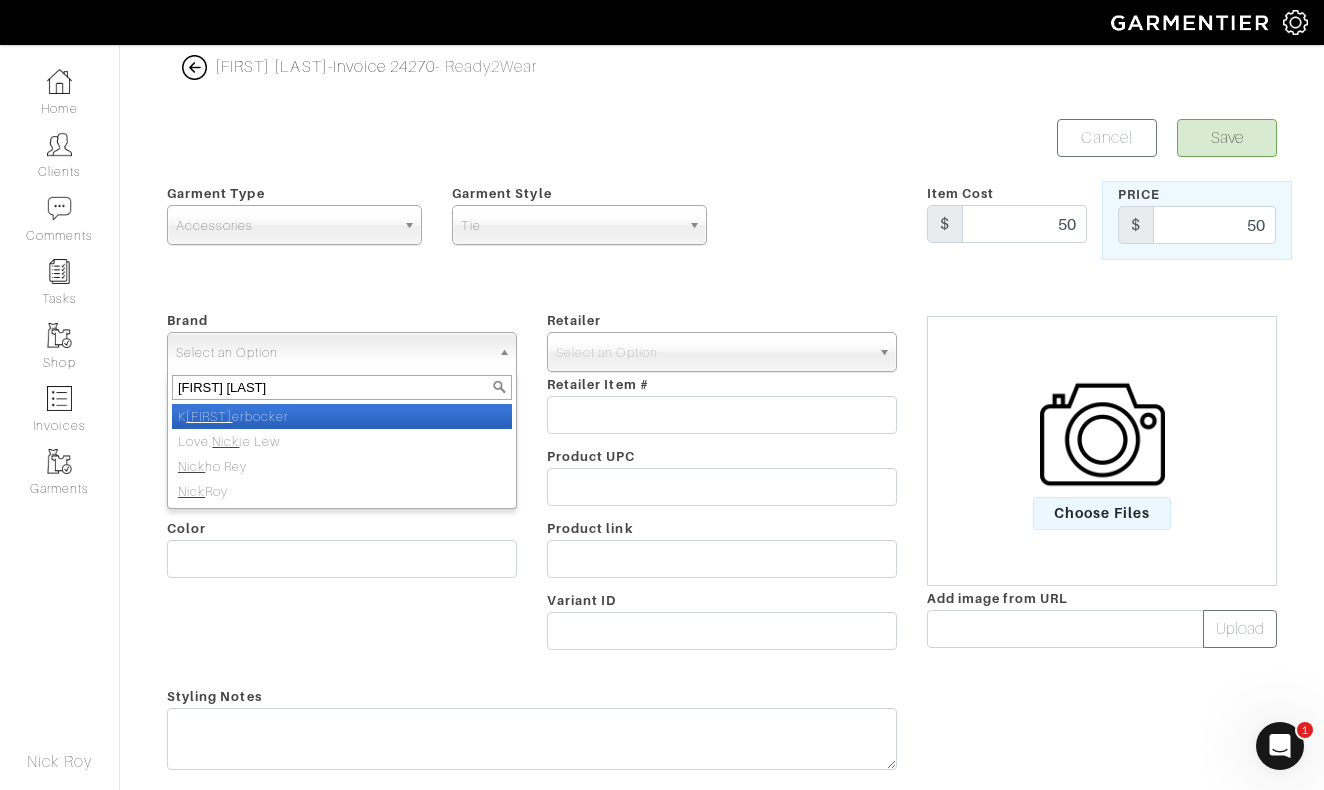 type on "nick roy" 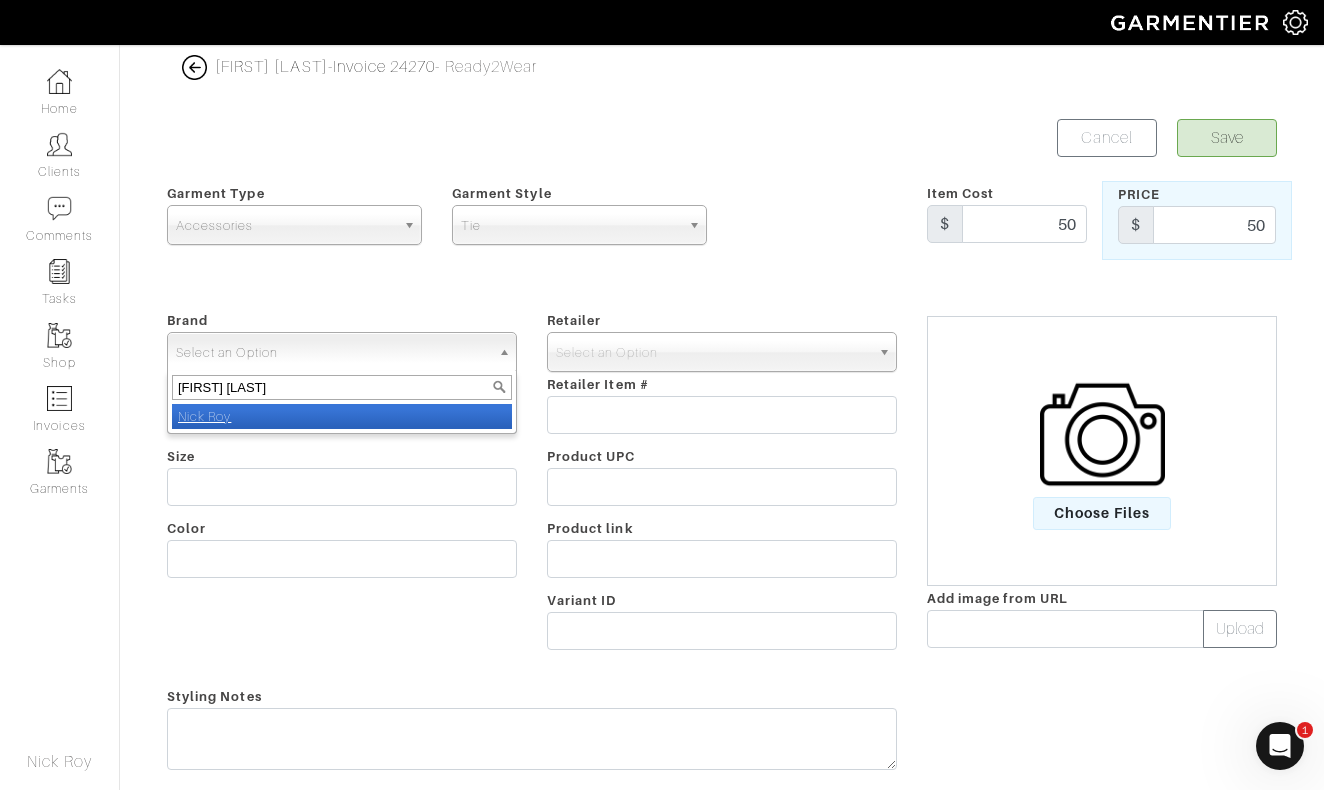 select on "Nick Roy" 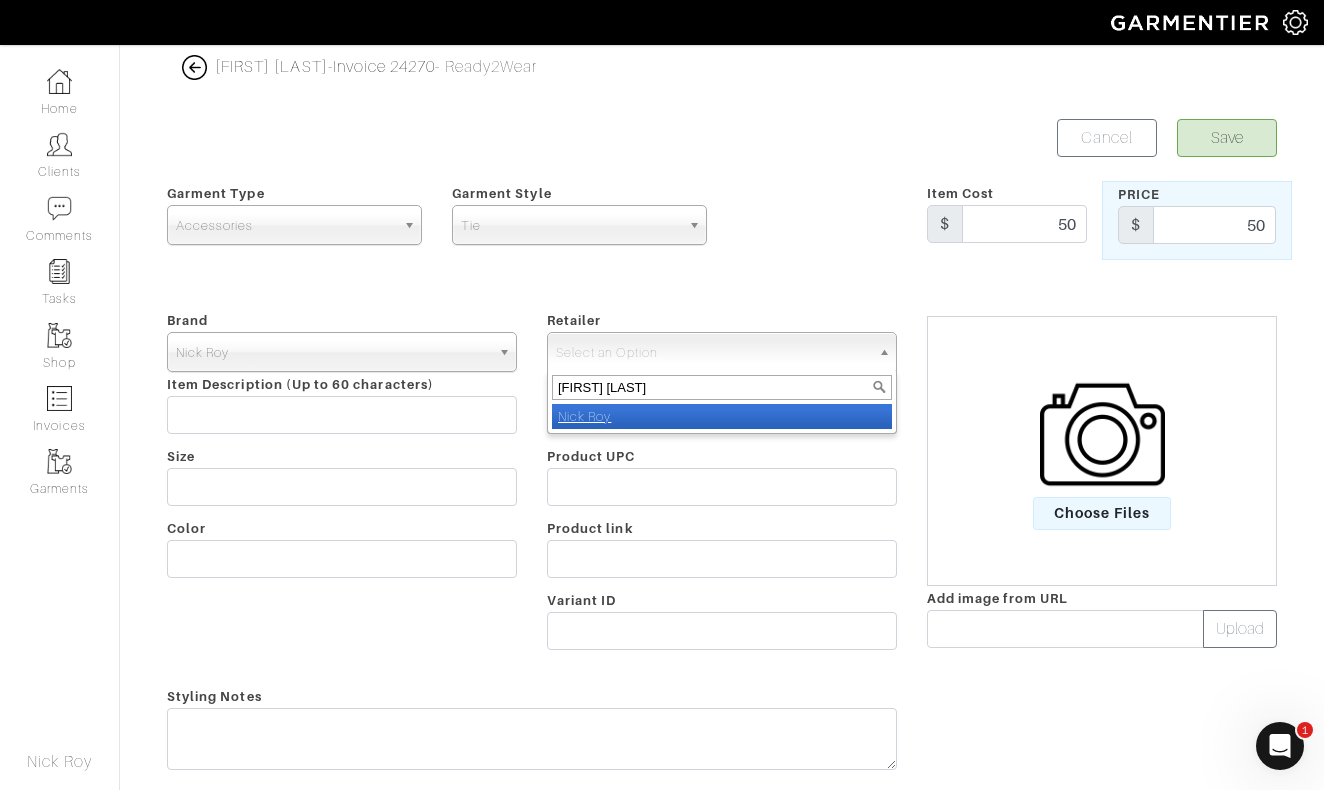 type on "Nick Roy" 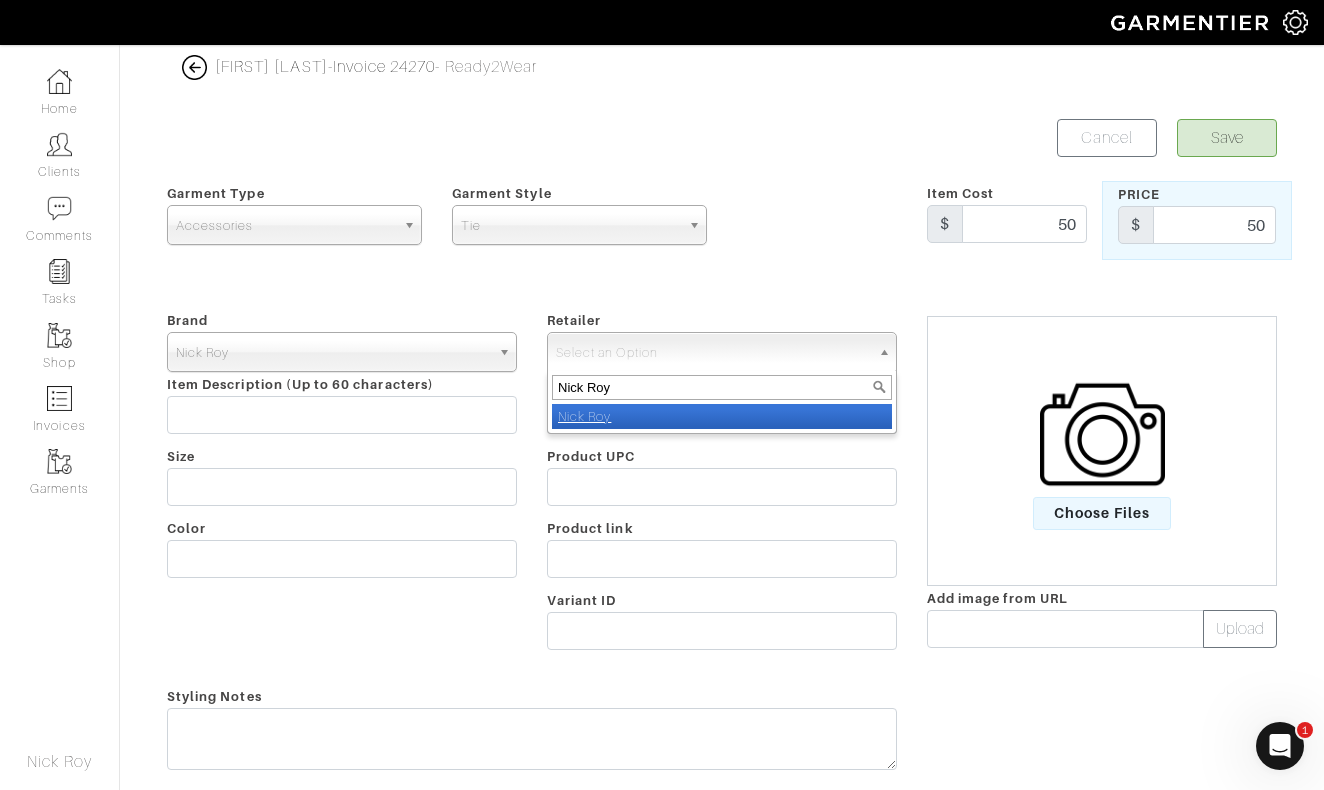 drag, startPoint x: 494, startPoint y: 350, endPoint x: 1225, endPoint y: 128, distance: 763.9666 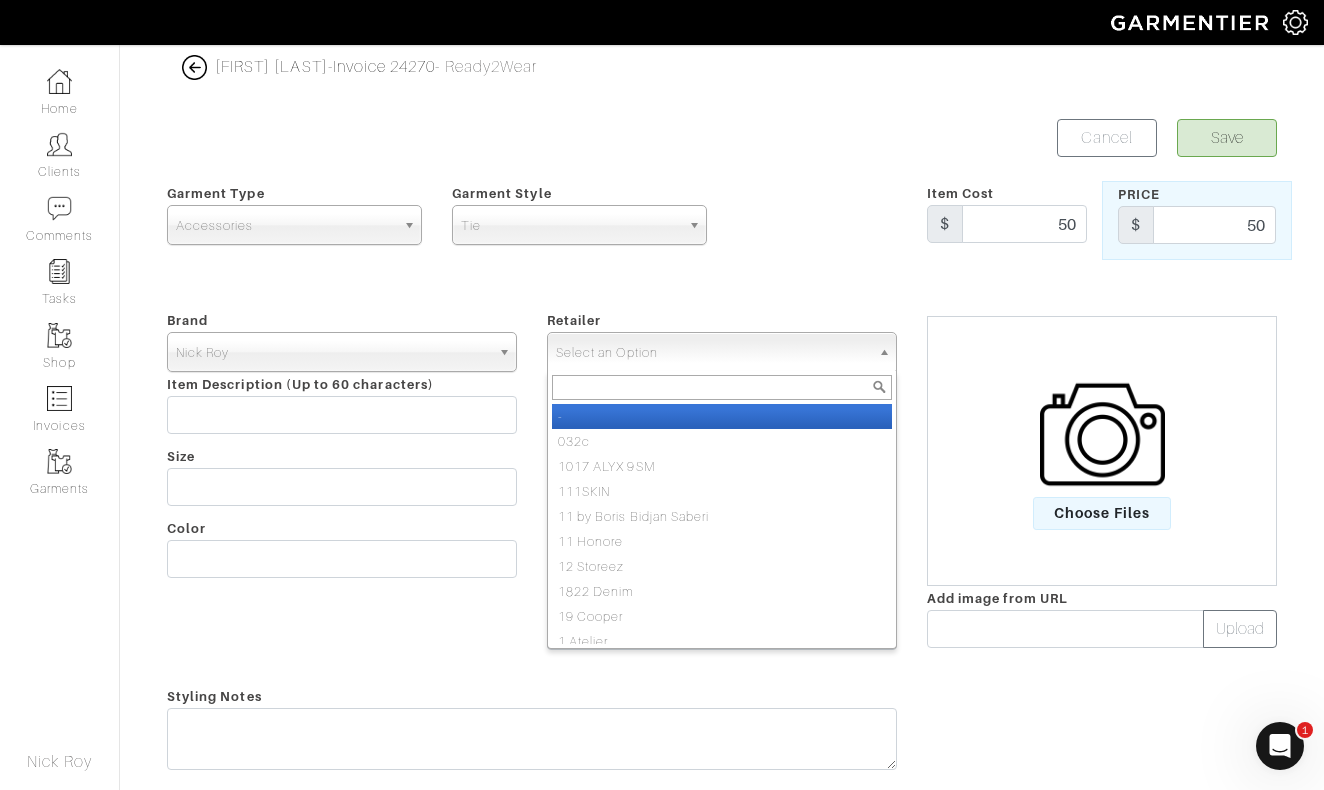 click on "Select an Option" at bounding box center [713, 353] 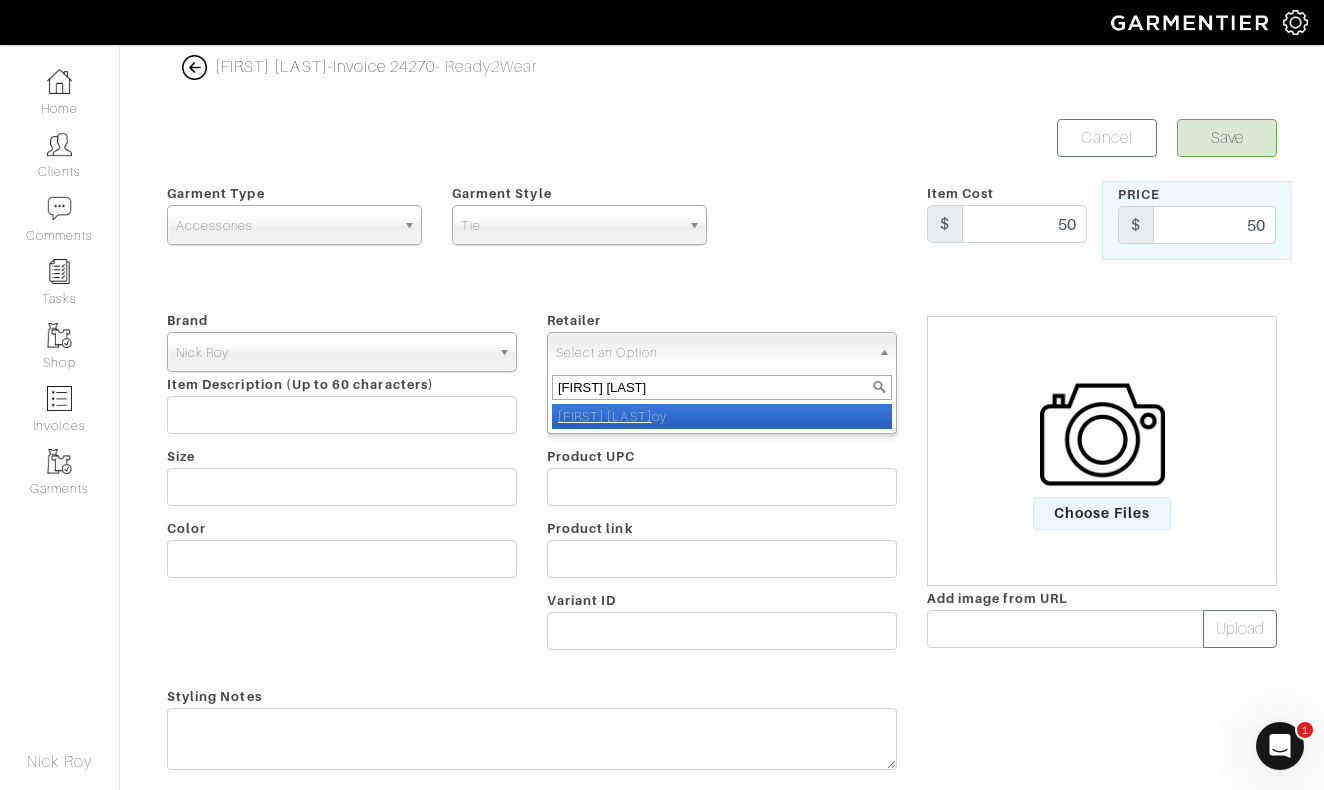 type on "Nick roy" 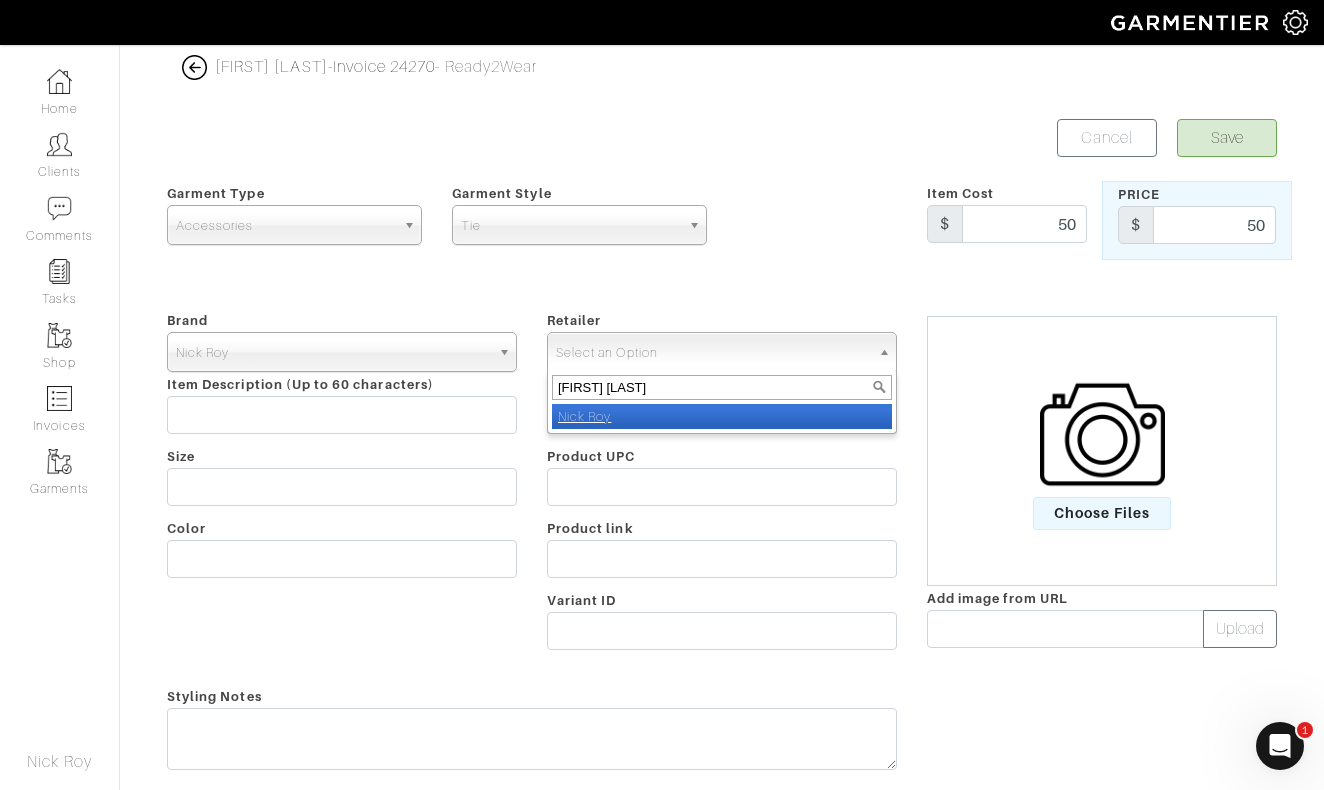 select on "5031" 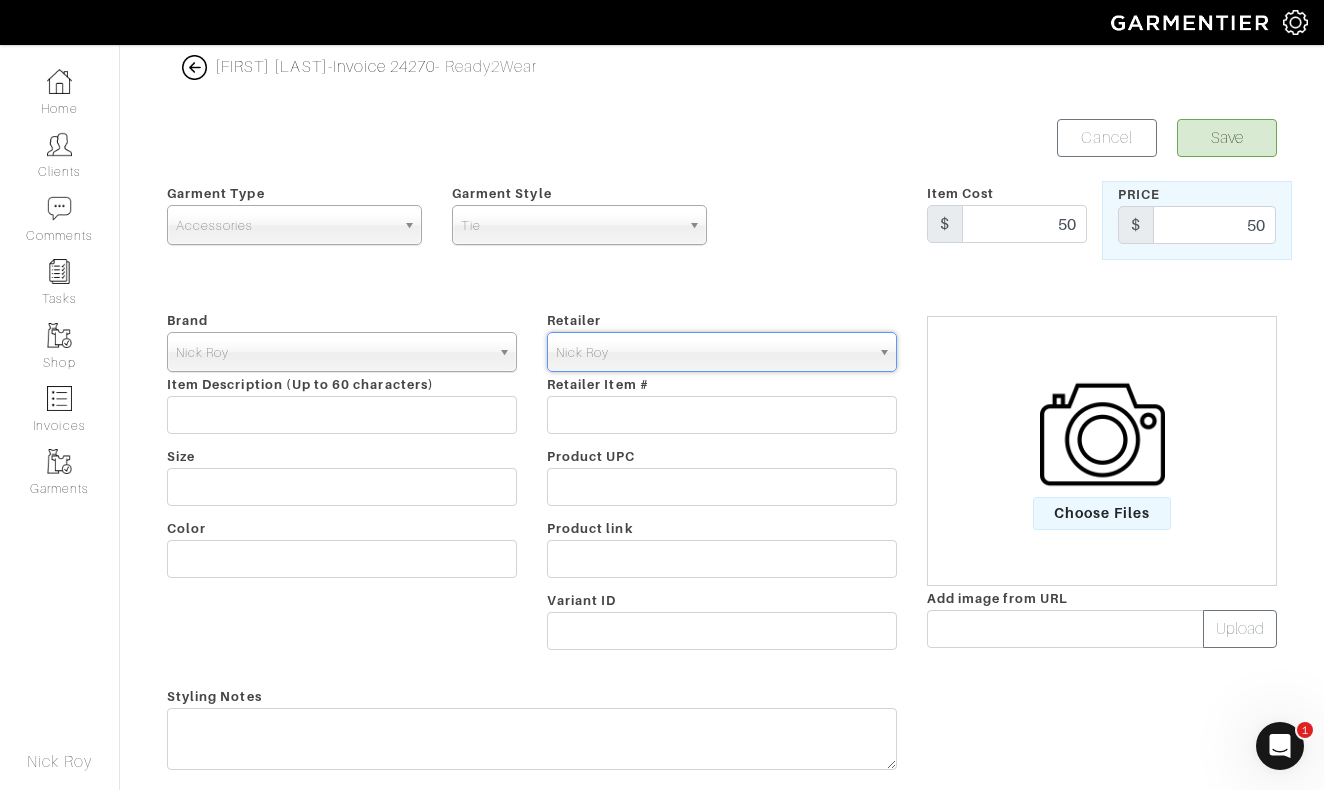 click on "Save" at bounding box center [1227, 138] 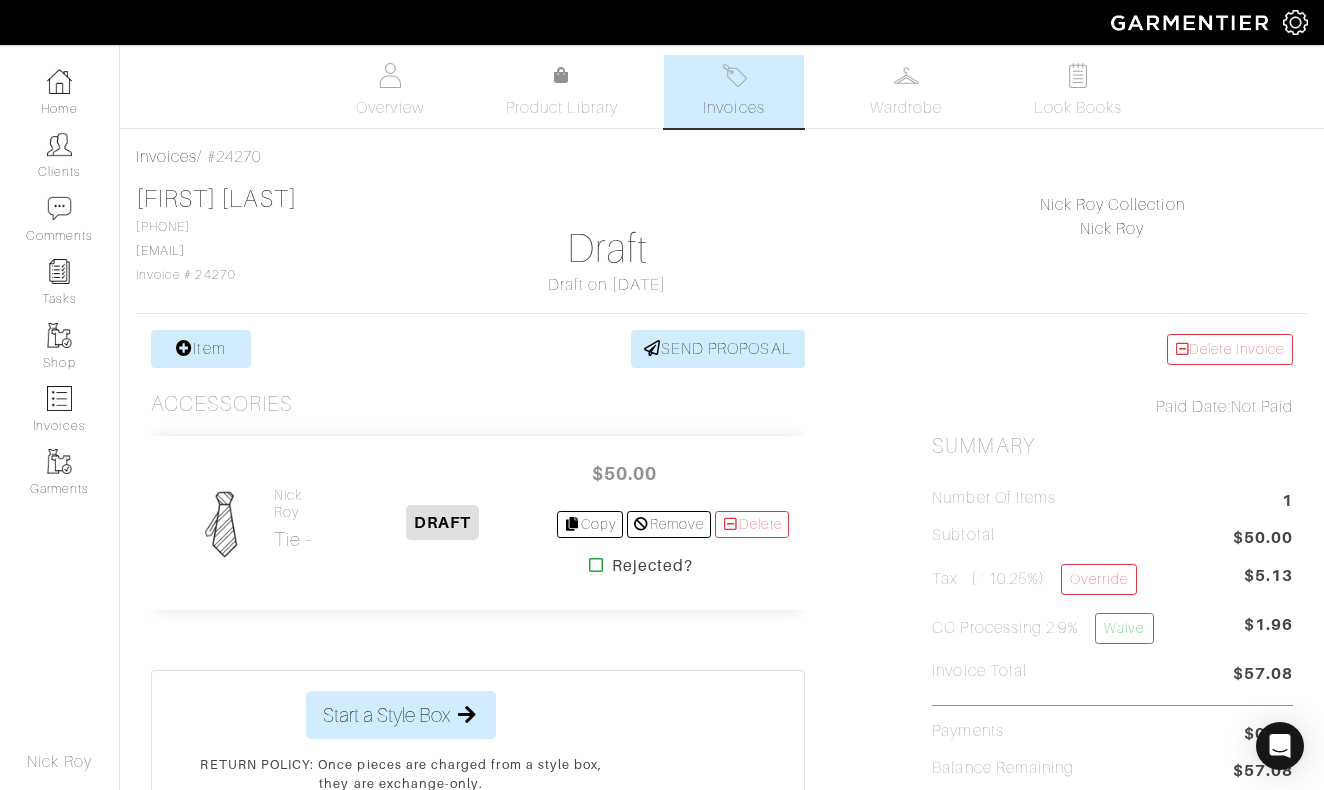 scroll, scrollTop: 0, scrollLeft: 0, axis: both 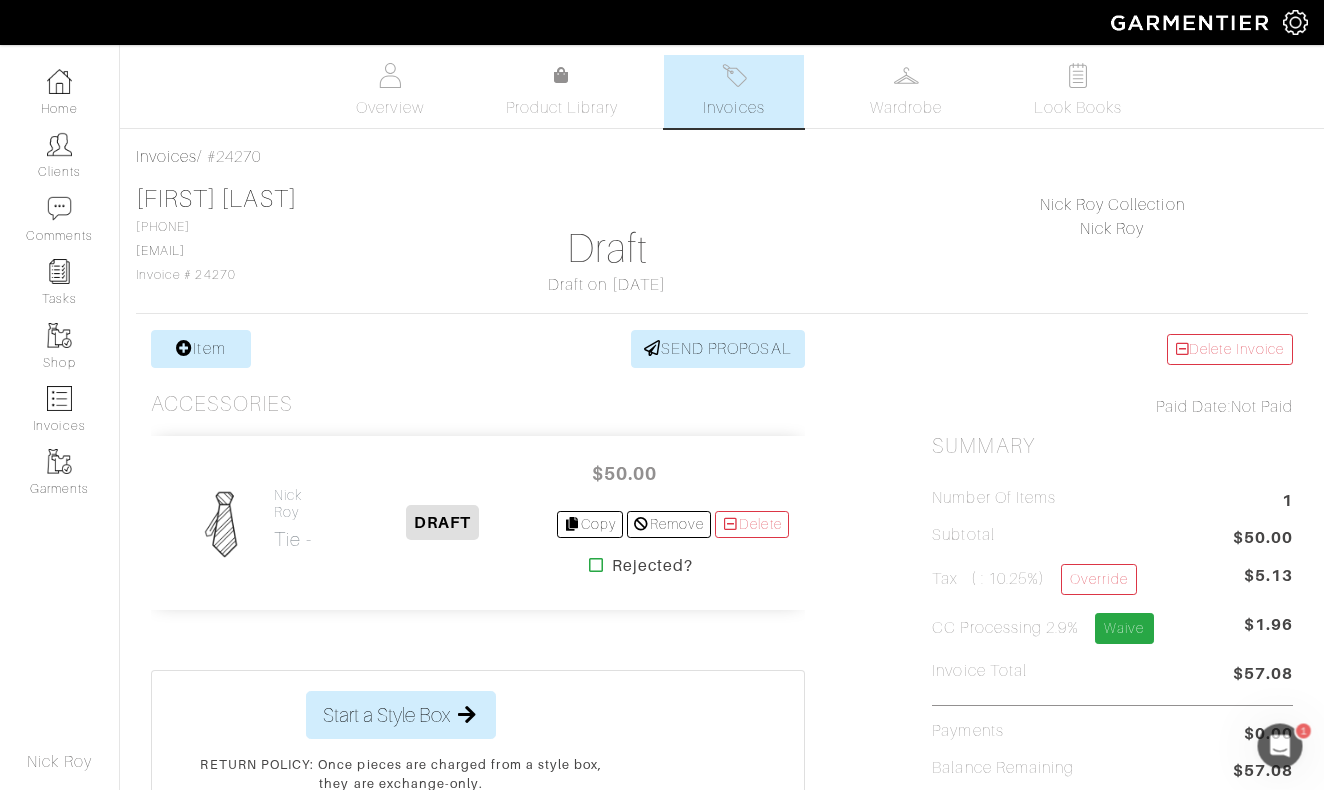 click on "Waive" at bounding box center (1124, 628) 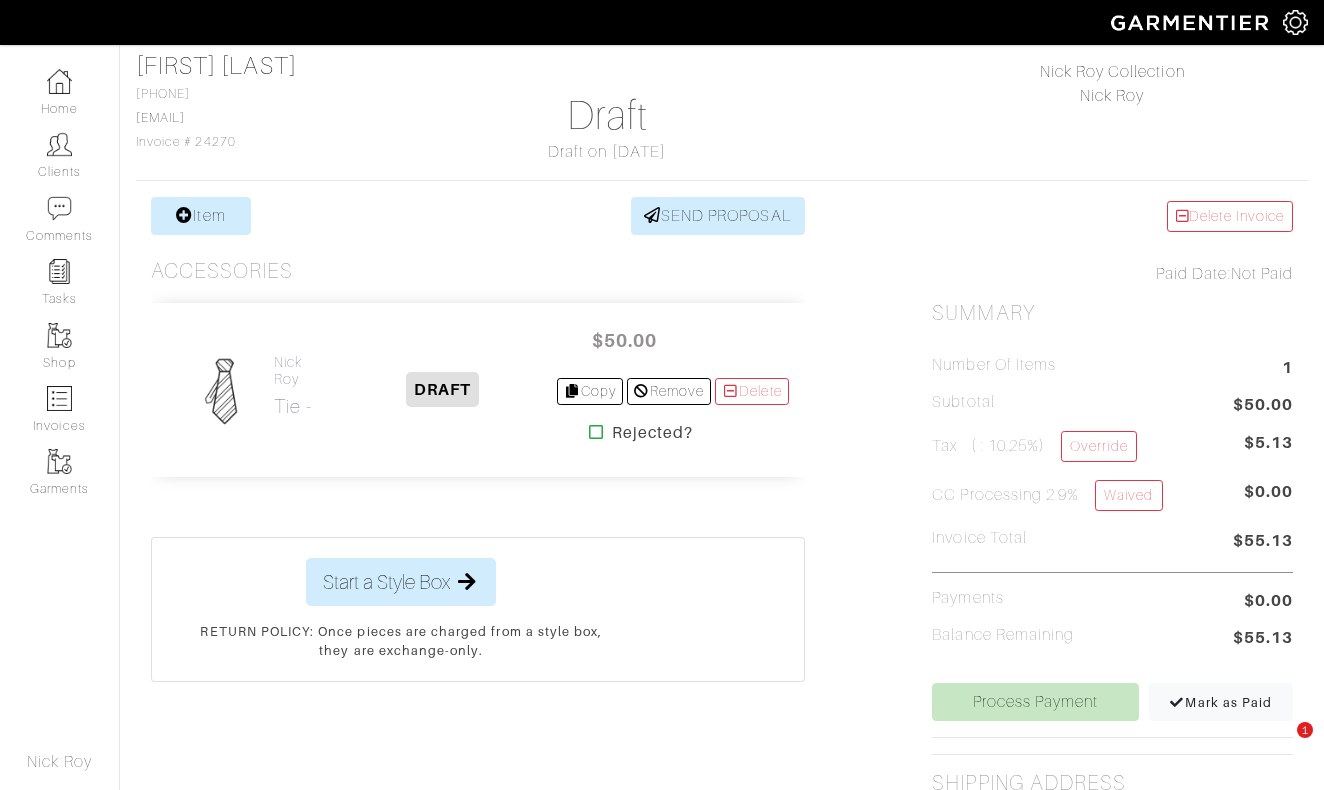scroll, scrollTop: 273, scrollLeft: 0, axis: vertical 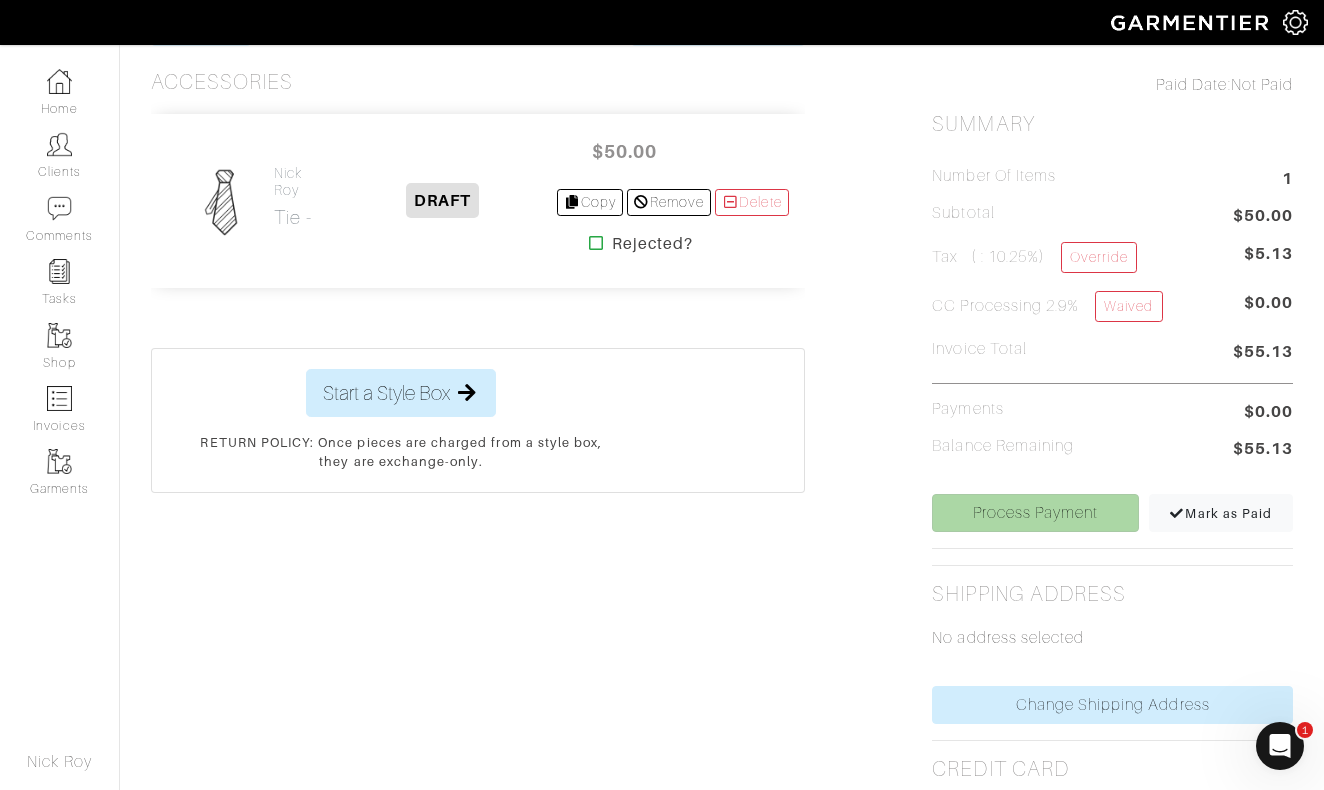 click on "Process Payment" at bounding box center [1035, 513] 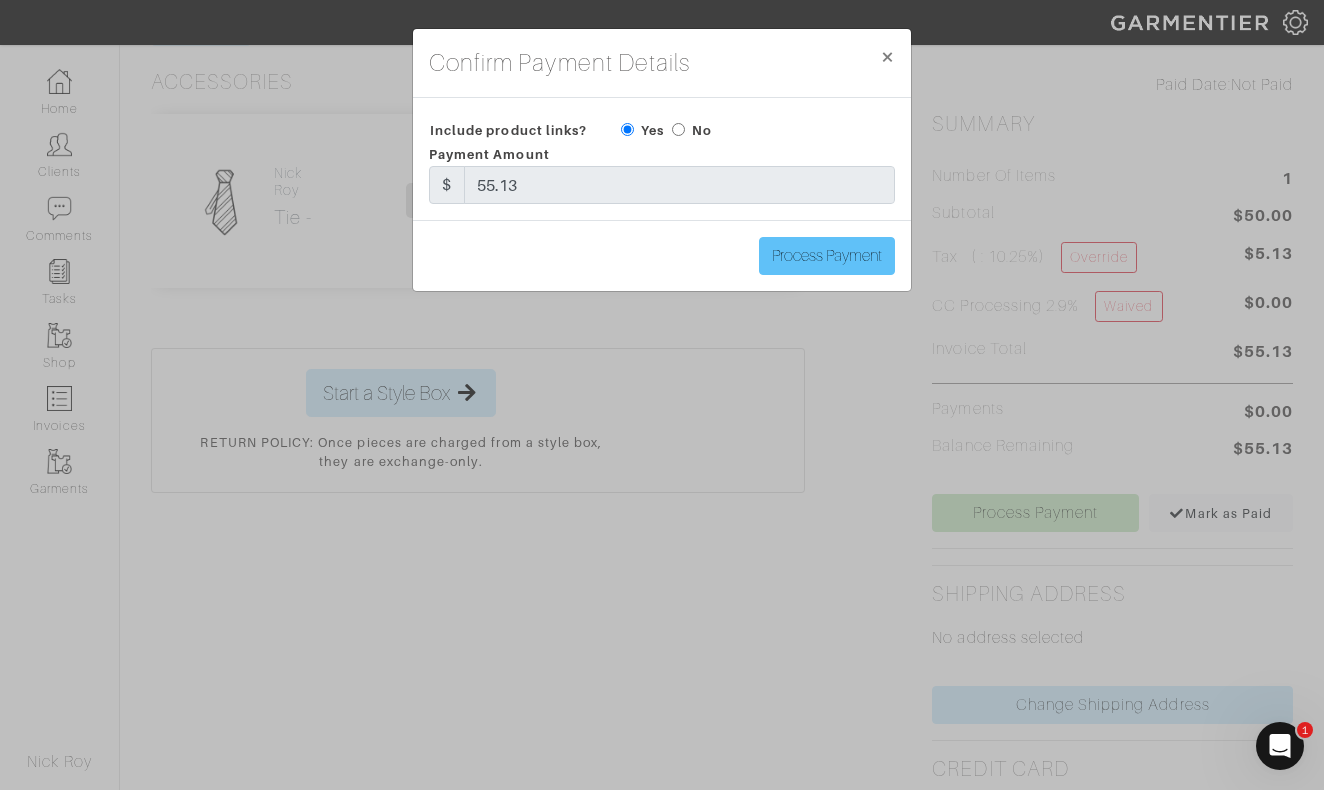 click on "Process Payment" at bounding box center [827, 256] 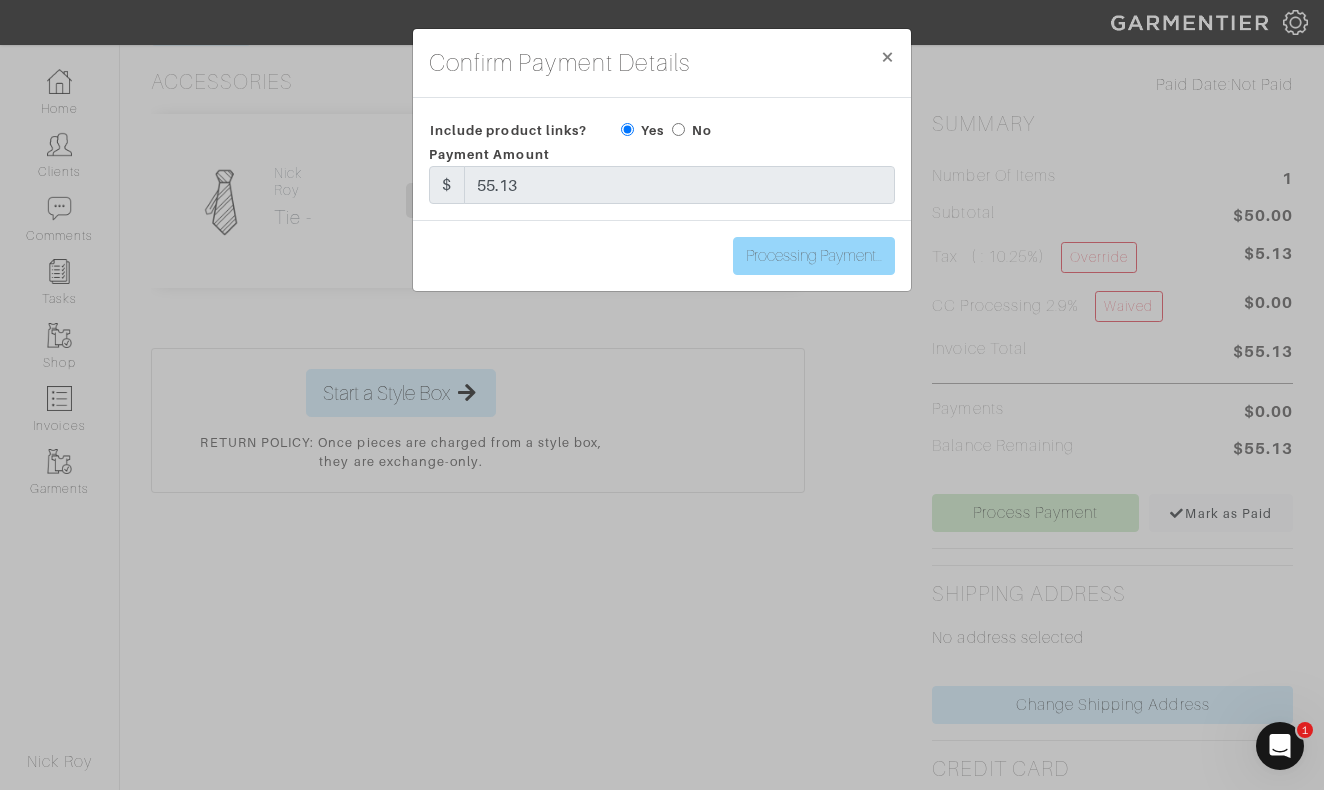 type on "Process Payment" 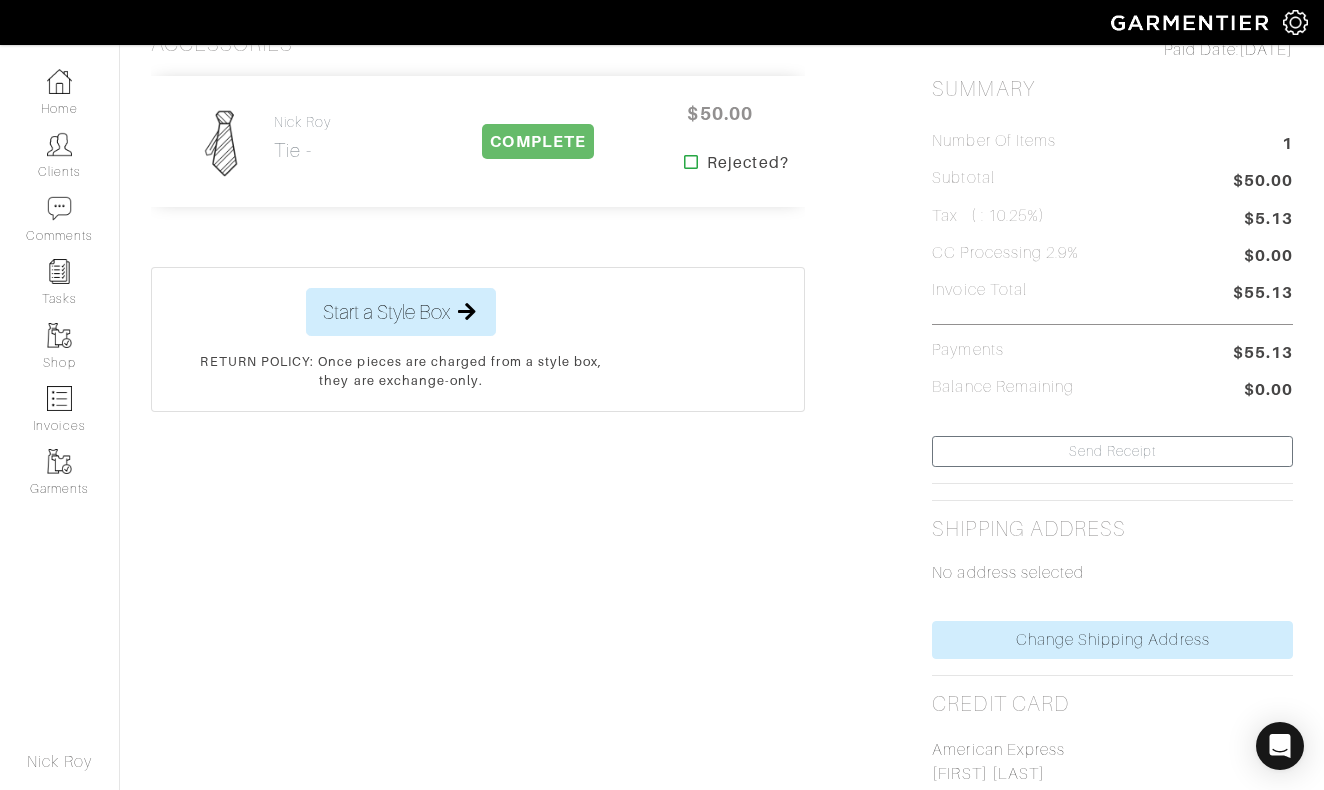 scroll, scrollTop: 0, scrollLeft: 0, axis: both 